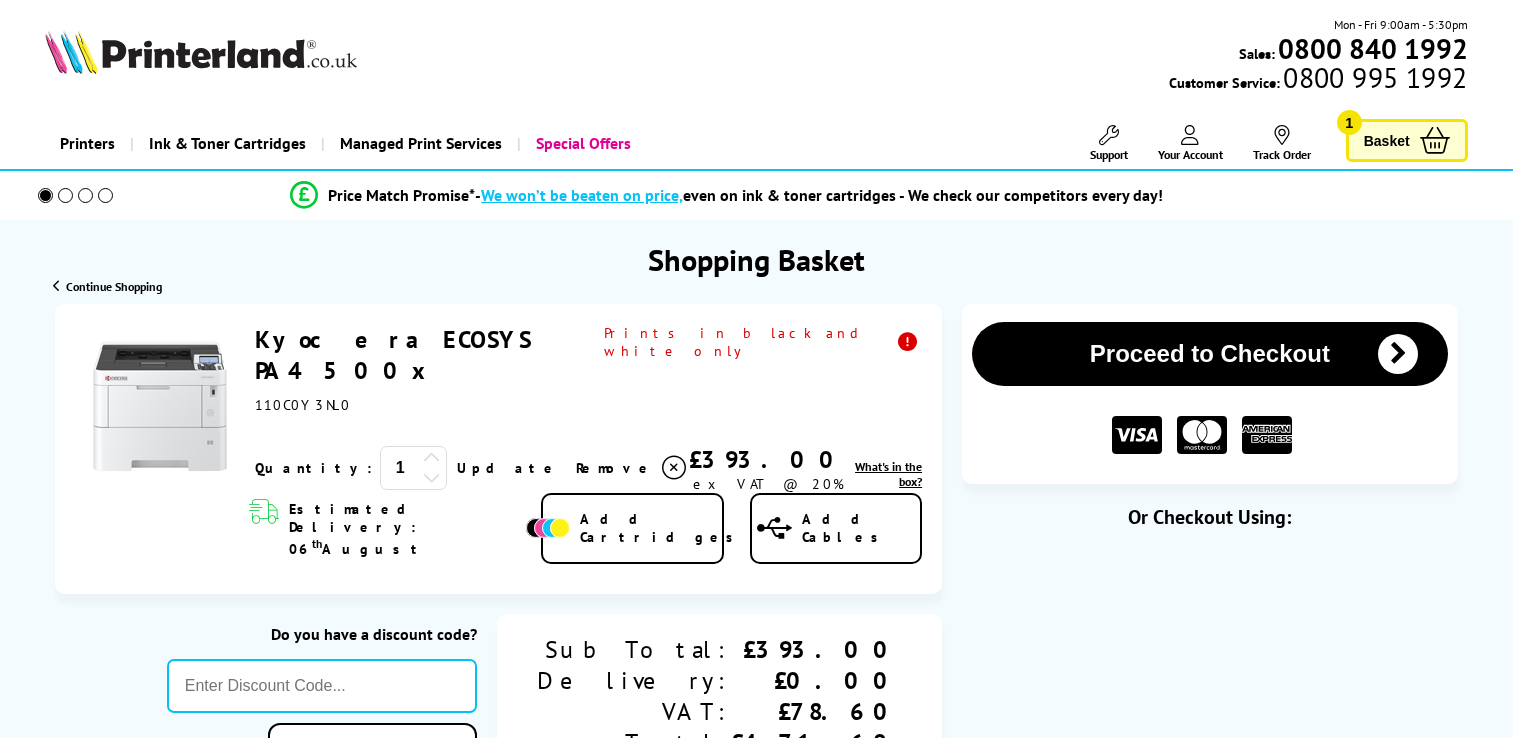 scroll, scrollTop: 0, scrollLeft: 0, axis: both 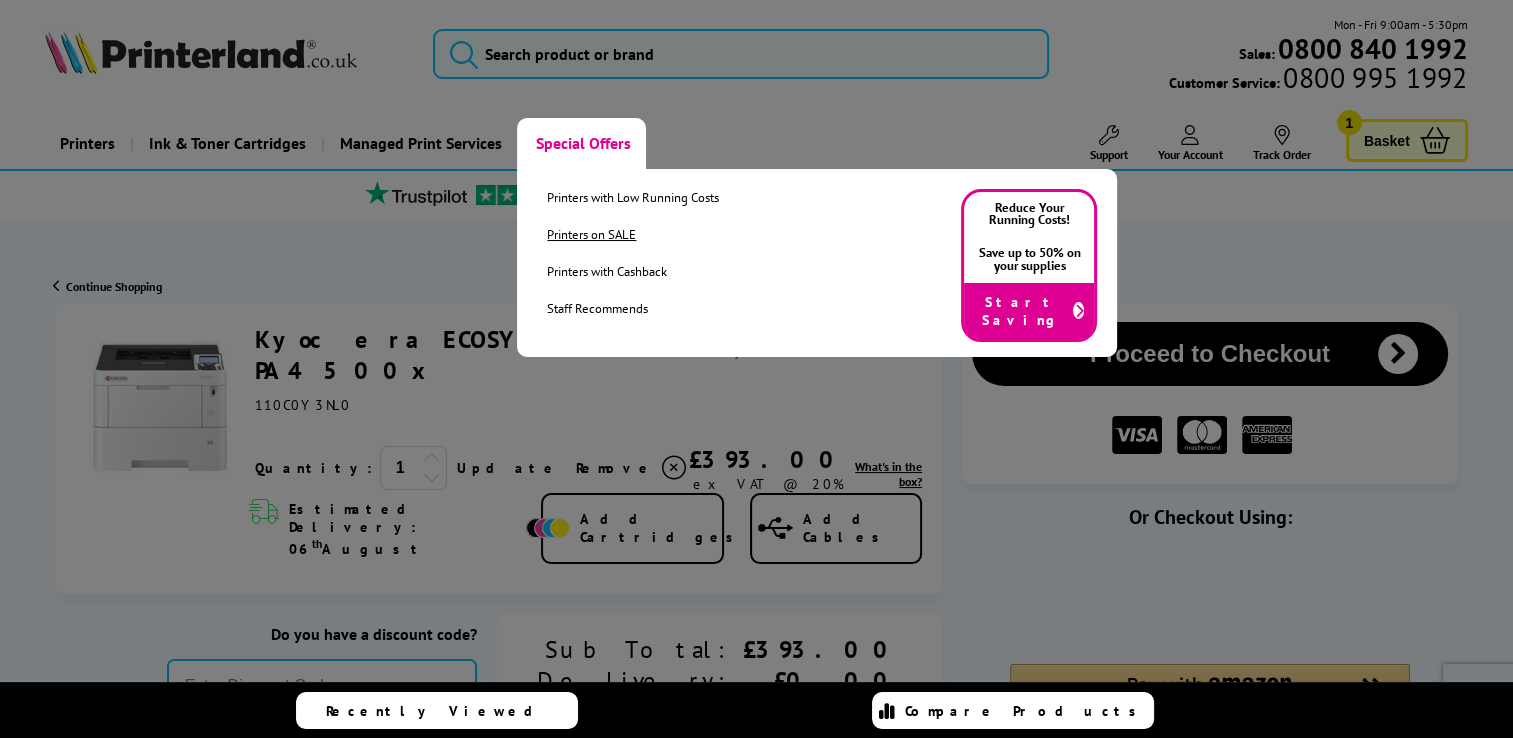 click on "Printers on SALE" at bounding box center (633, 234) 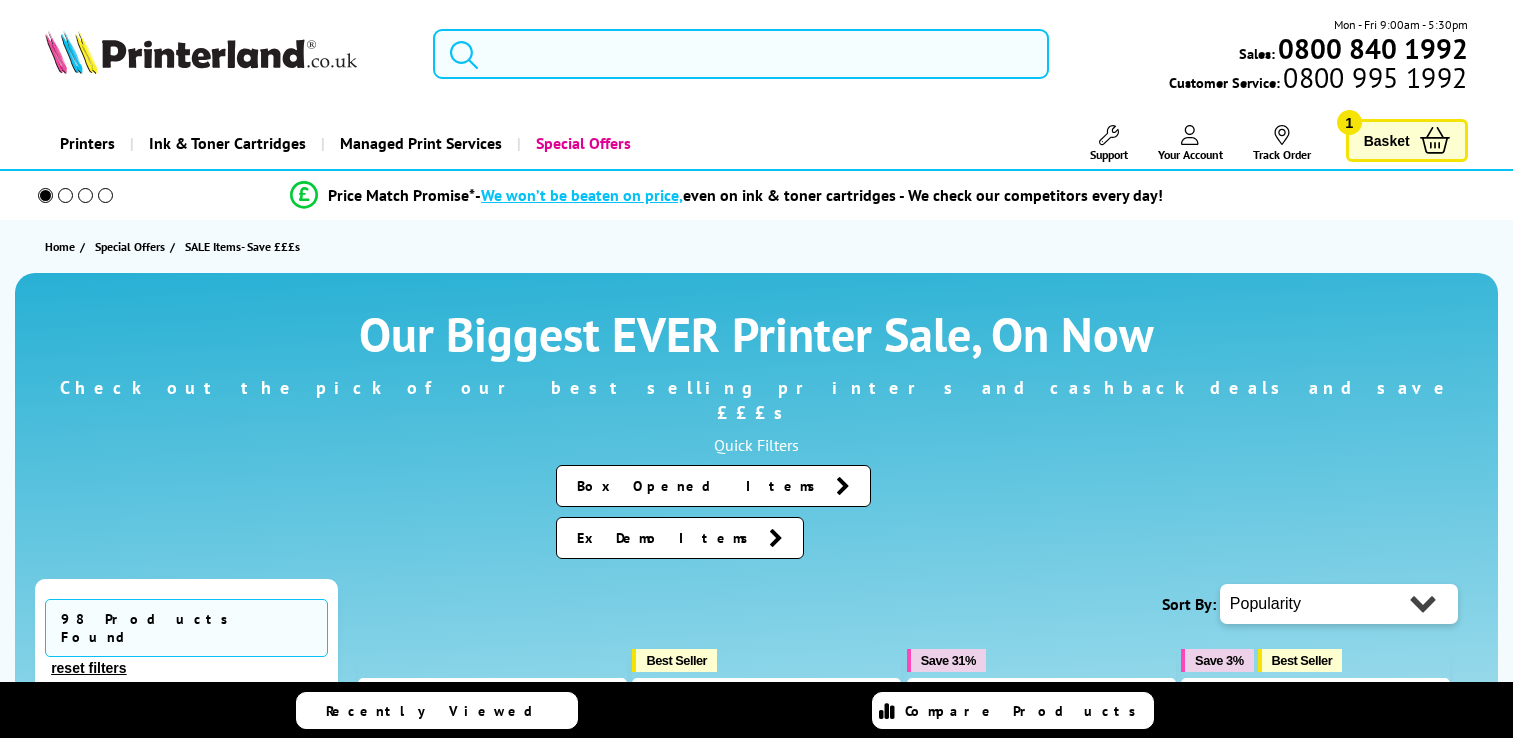 scroll, scrollTop: 0, scrollLeft: 0, axis: both 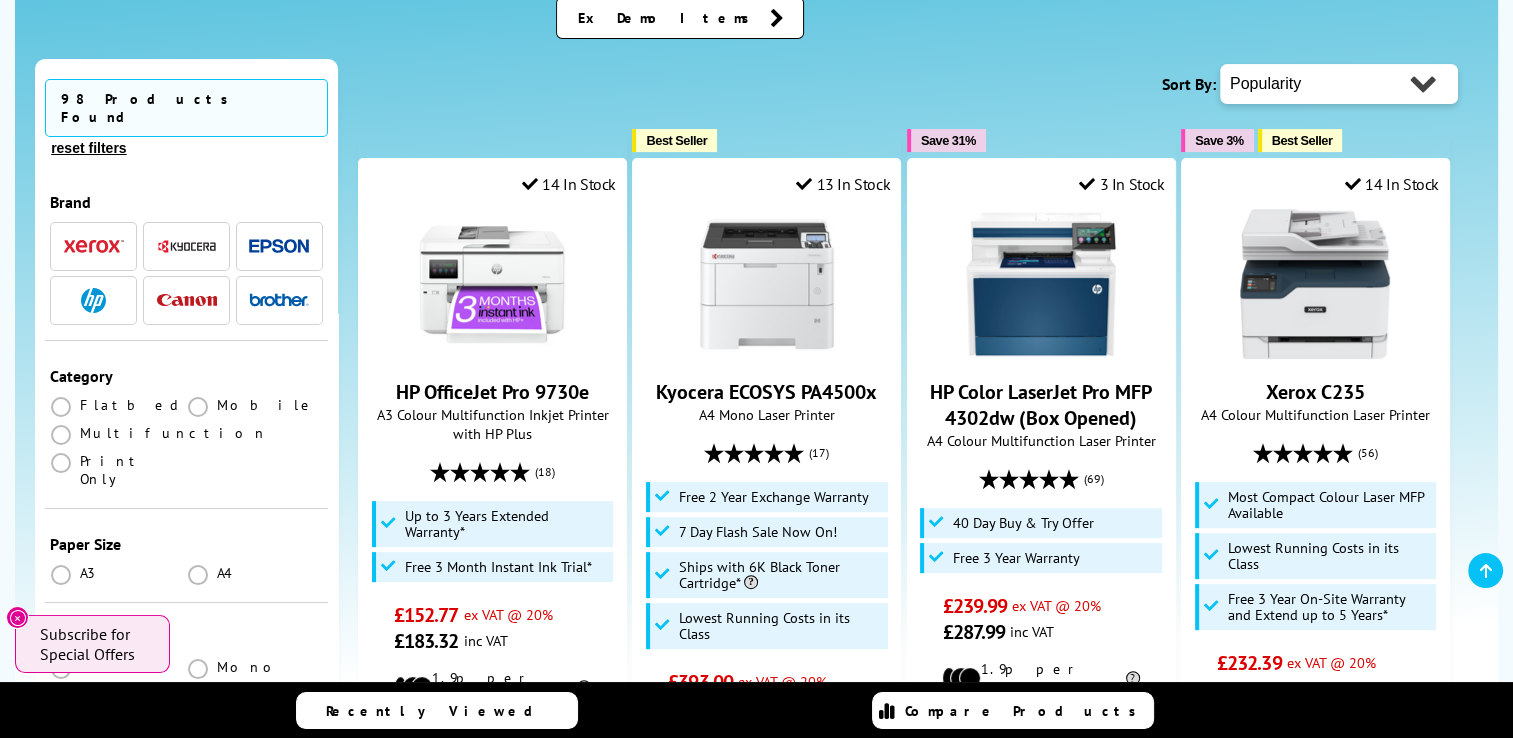 click at bounding box center (187, 246) 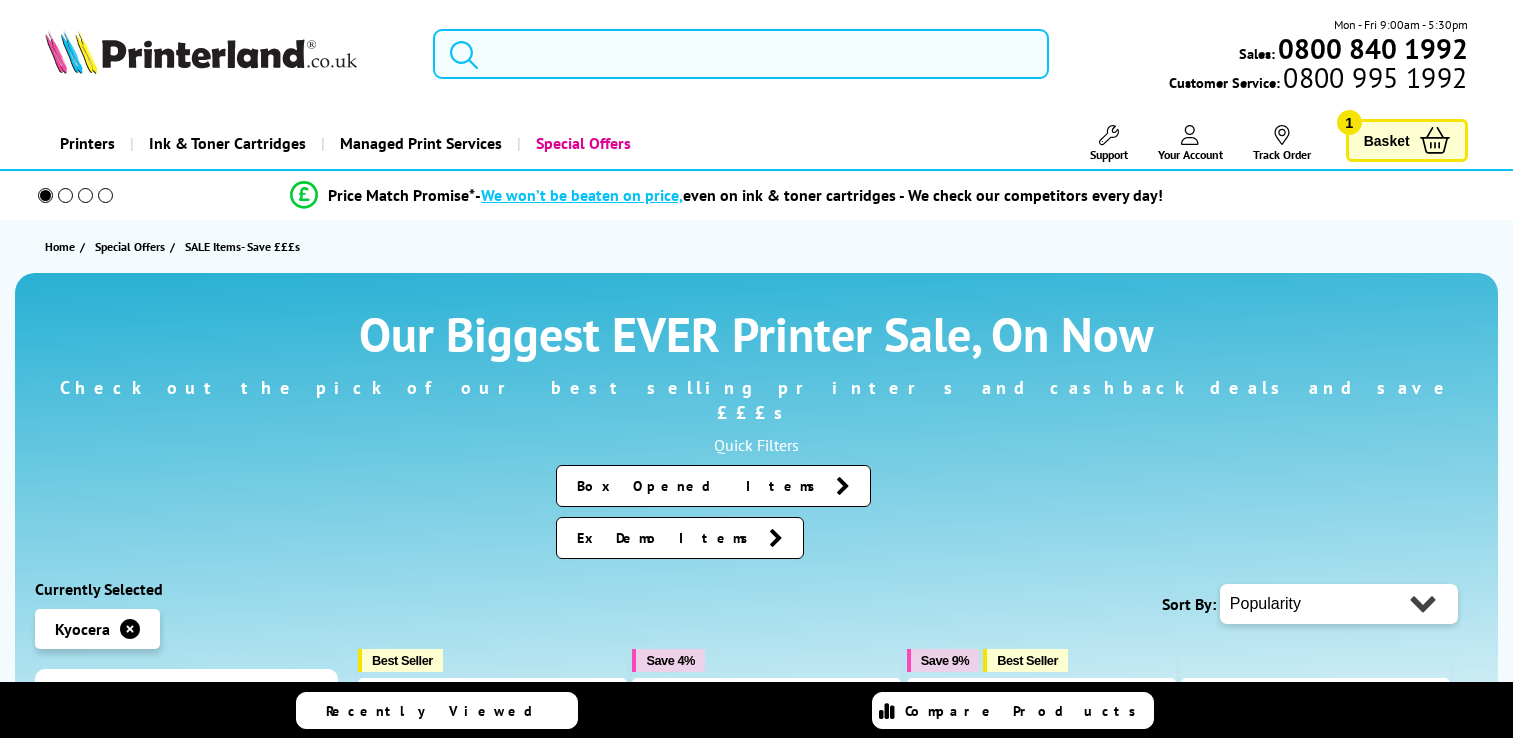 scroll, scrollTop: 0, scrollLeft: 0, axis: both 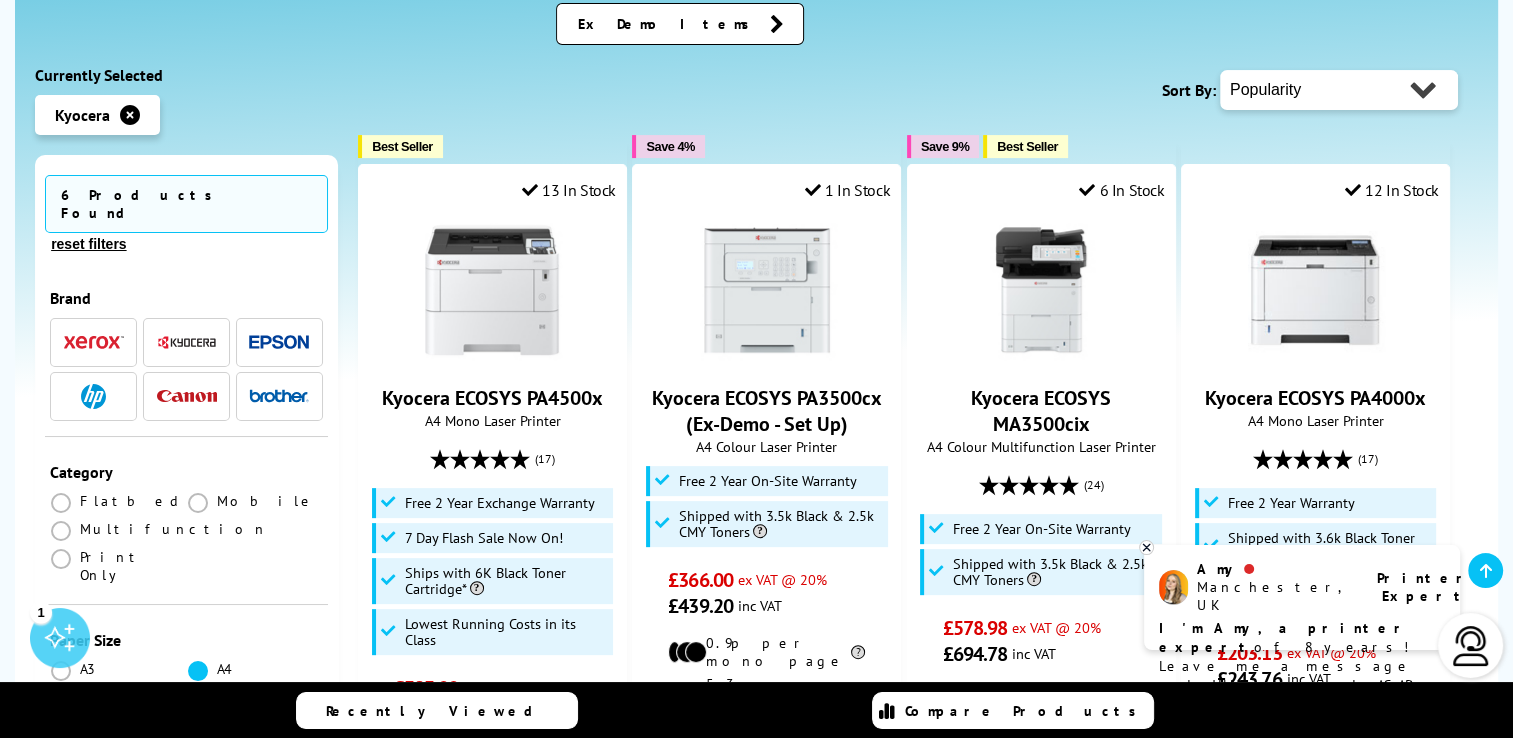 click at bounding box center (198, 671) 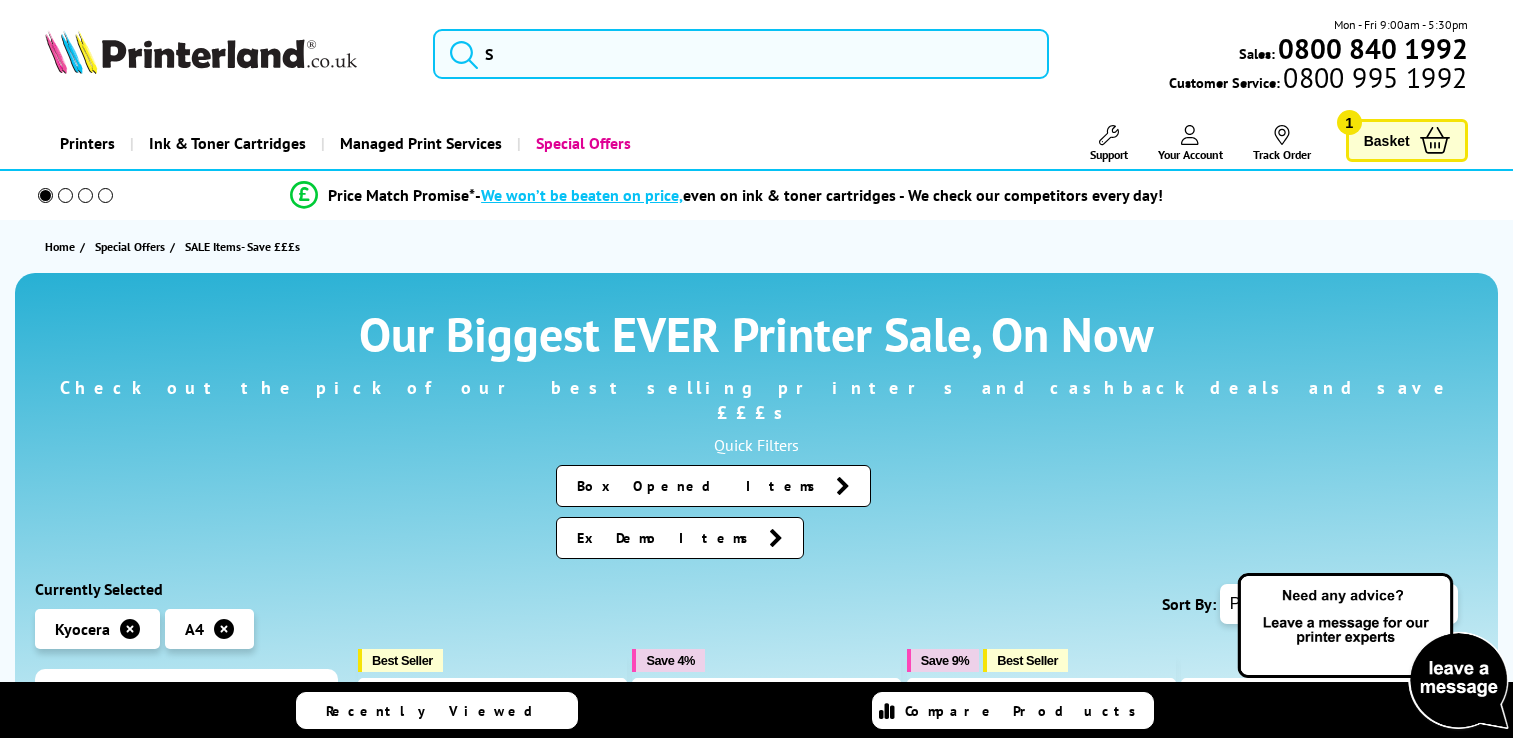 scroll, scrollTop: 0, scrollLeft: 0, axis: both 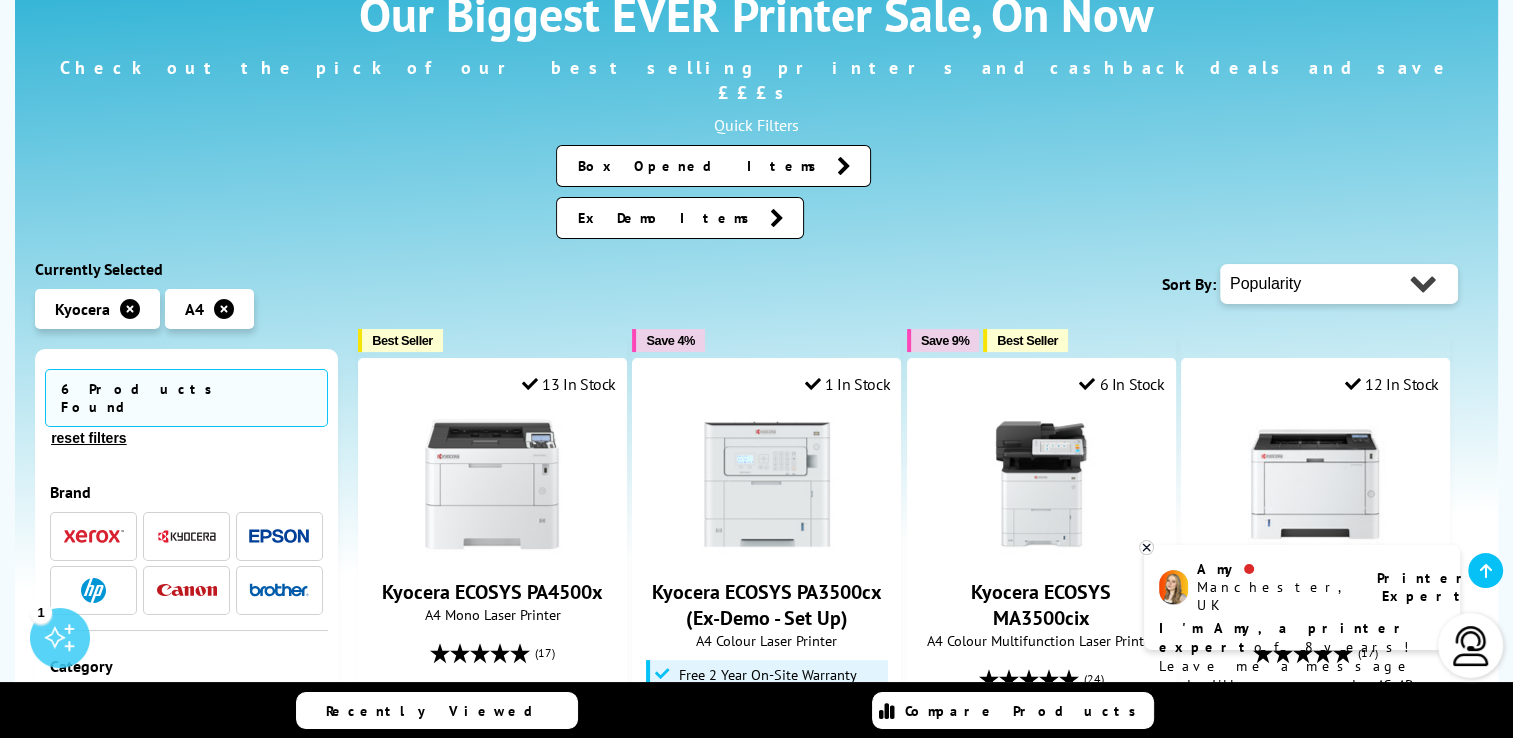 click at bounding box center [187, 536] 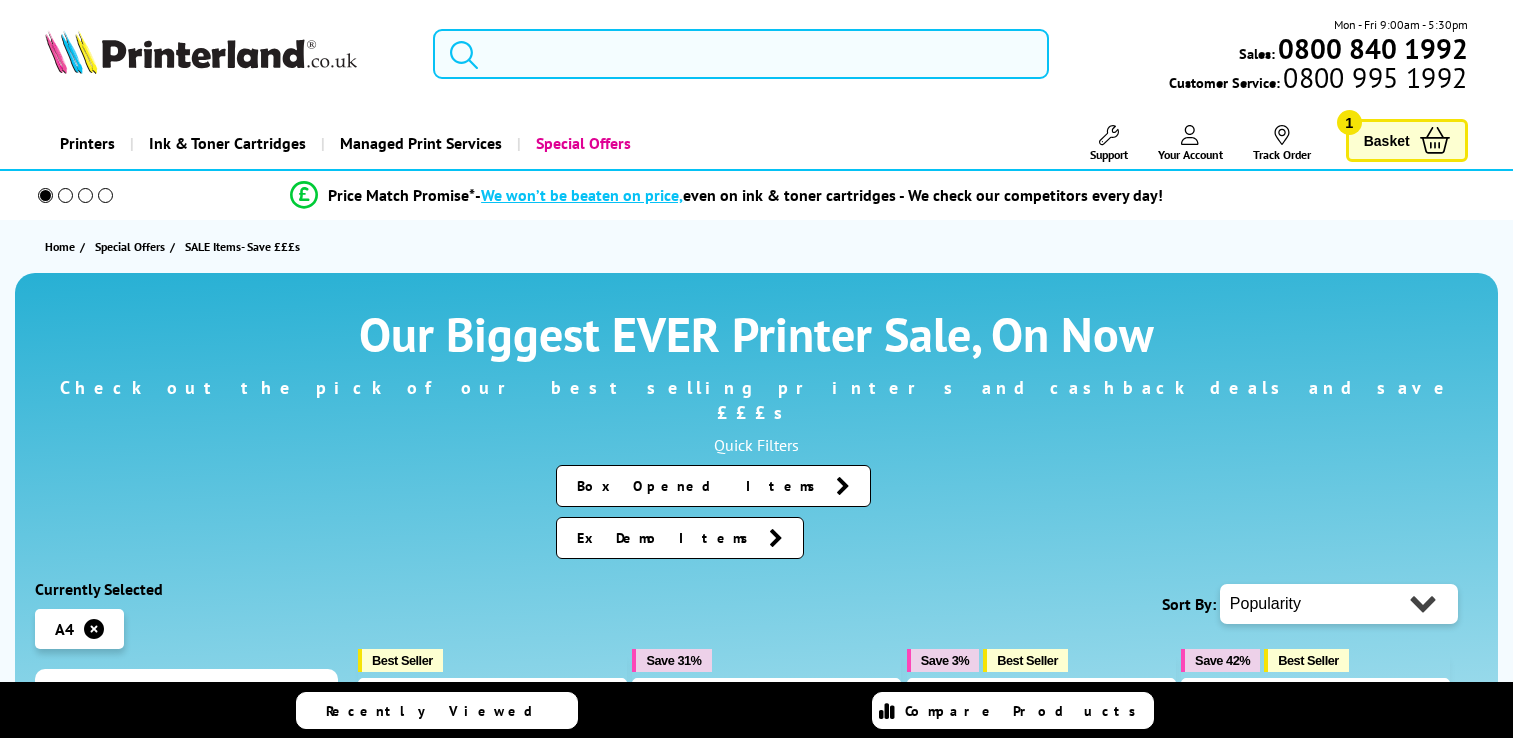 scroll, scrollTop: 0, scrollLeft: 0, axis: both 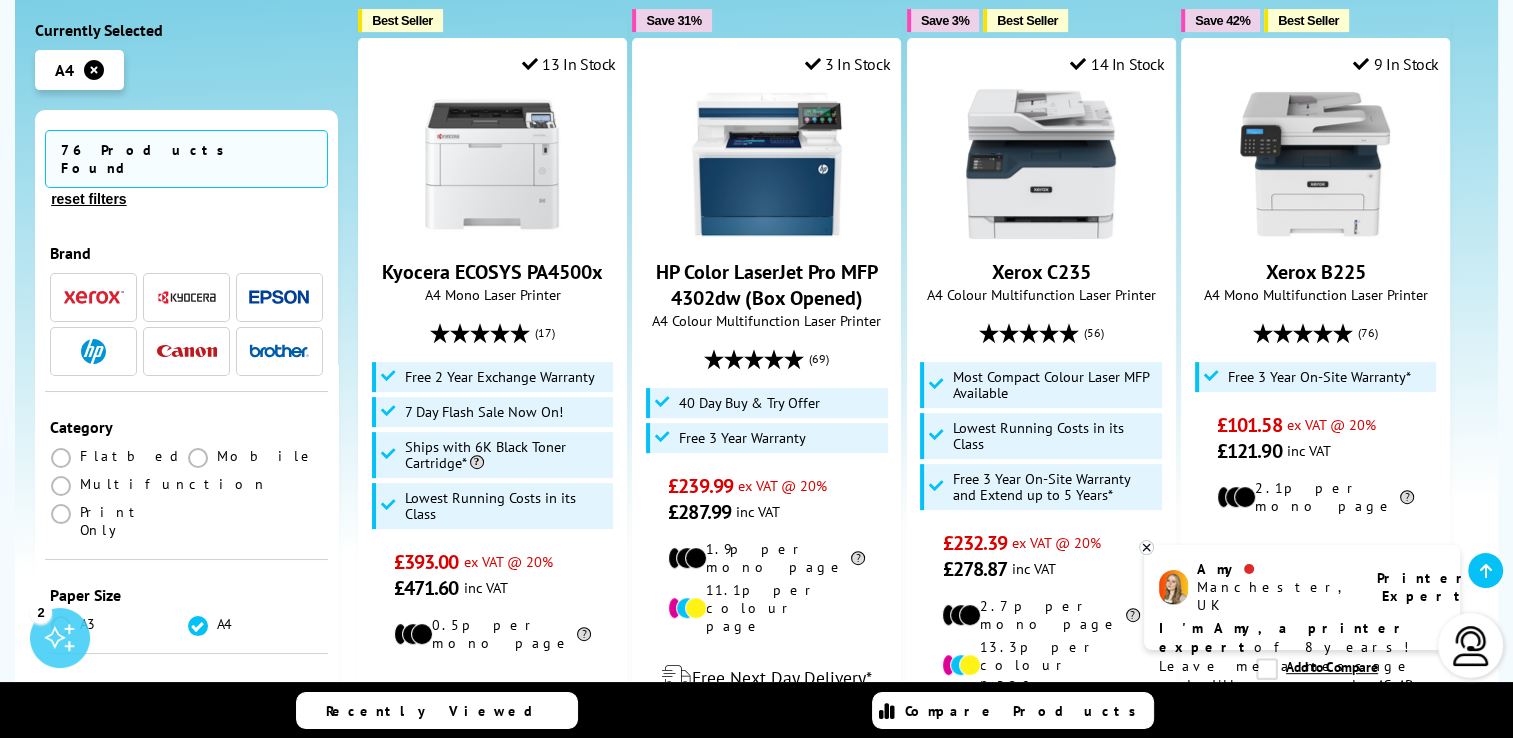 click at bounding box center (198, 720) 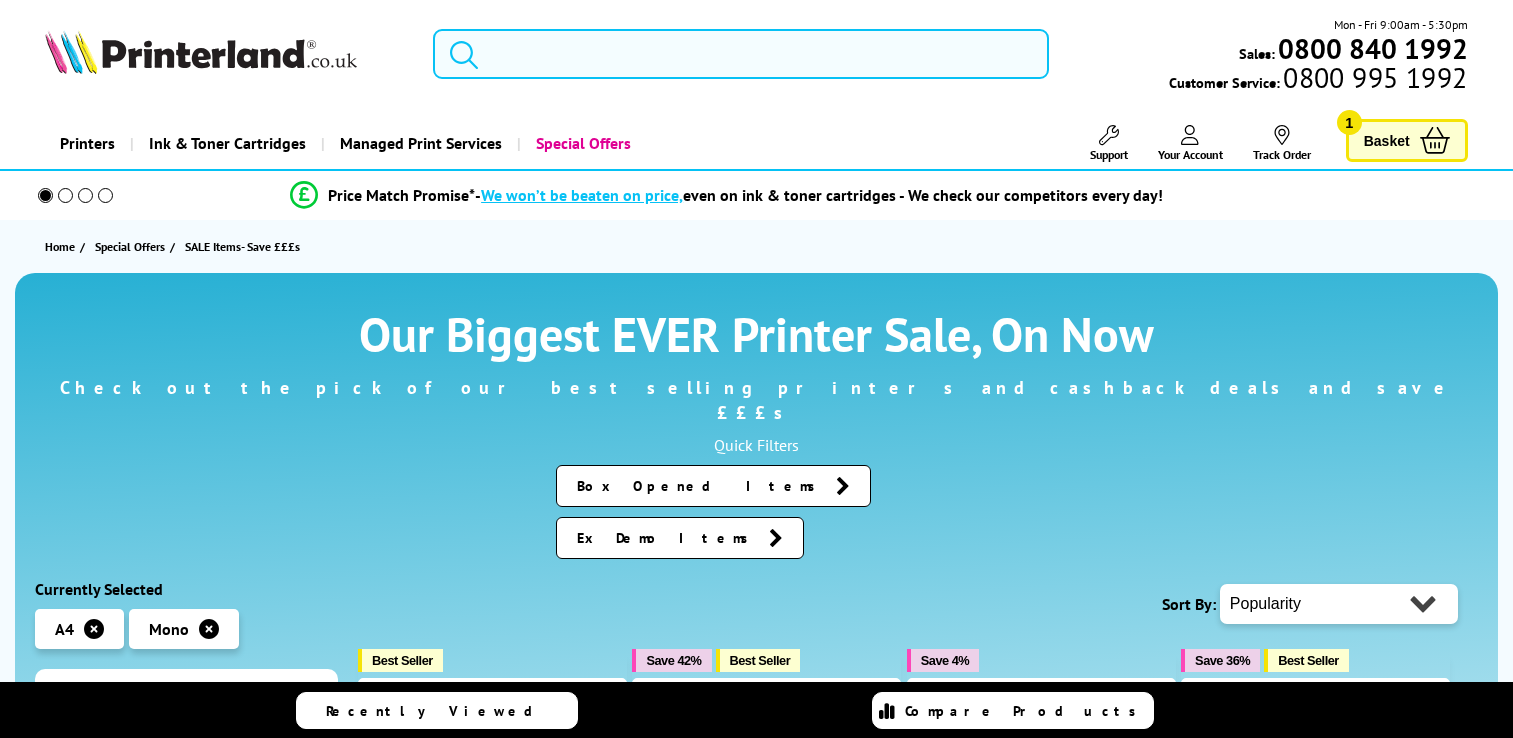 scroll, scrollTop: 0, scrollLeft: 0, axis: both 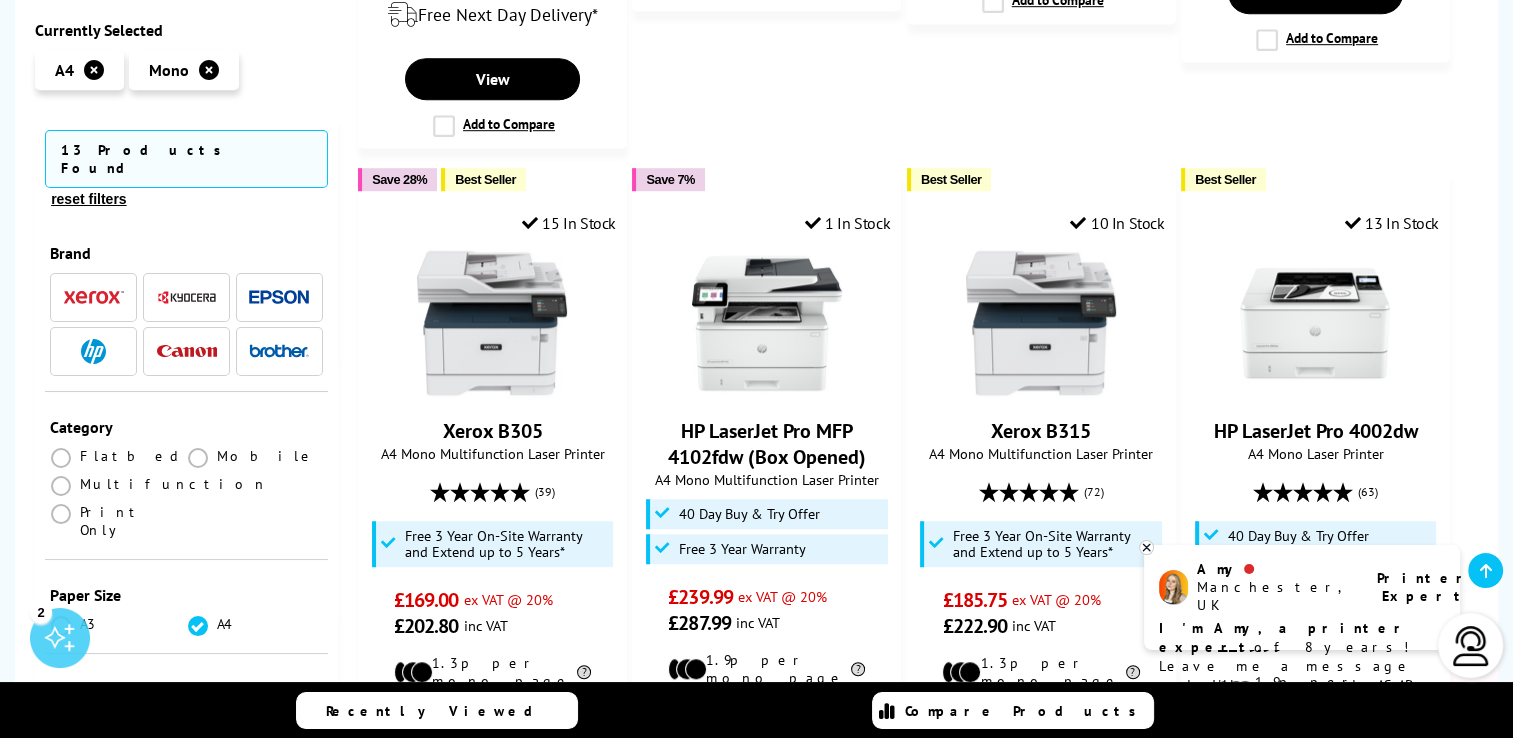 click on "Our Biggest EVER Printer Sale, On Now
Check out the pick of our best selling printers and cashback deals and save £££s
--read more--
Quick Filters
Box Opened Items
Ex Demo Items
Currently Selected
A4
Brand A3" at bounding box center (756, 384) 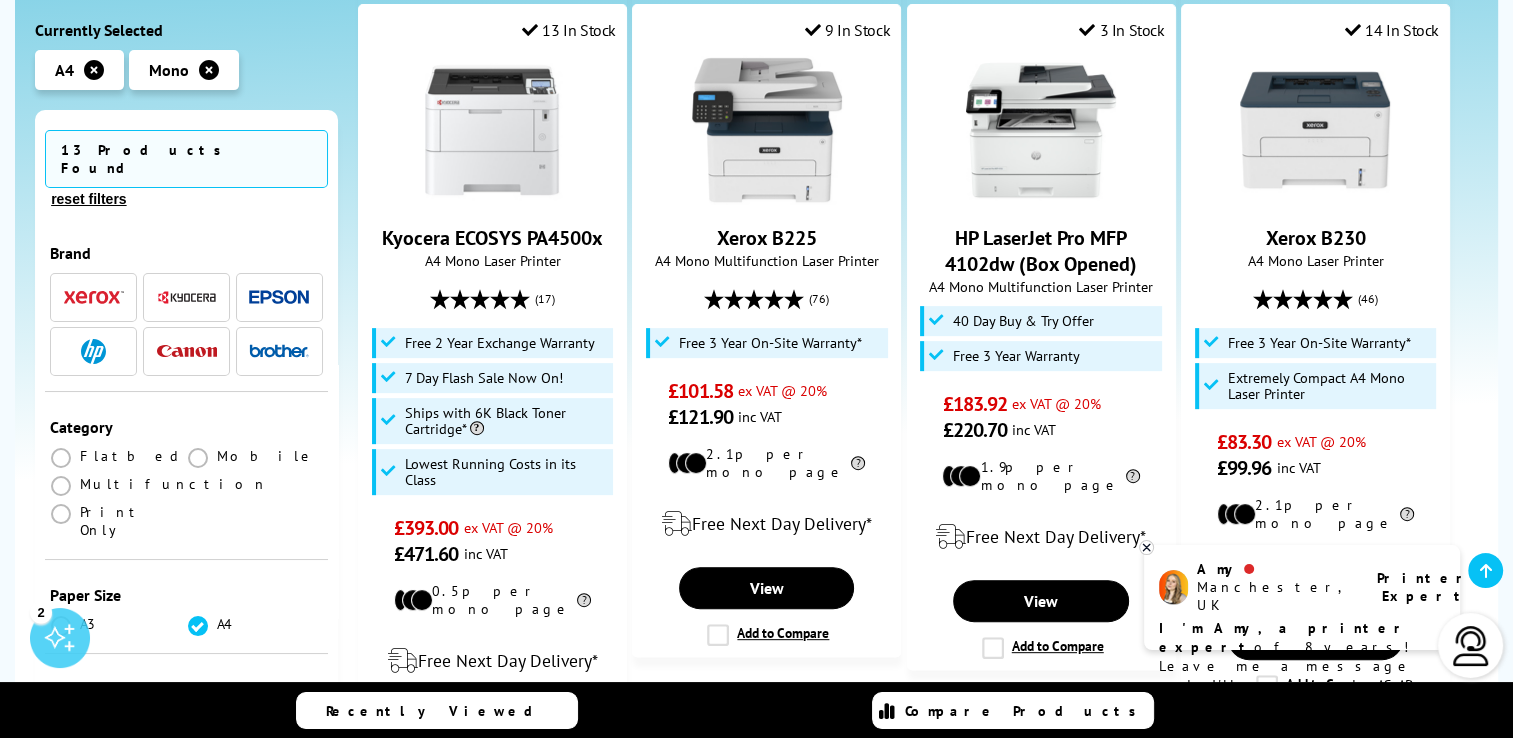 scroll, scrollTop: 28, scrollLeft: 0, axis: vertical 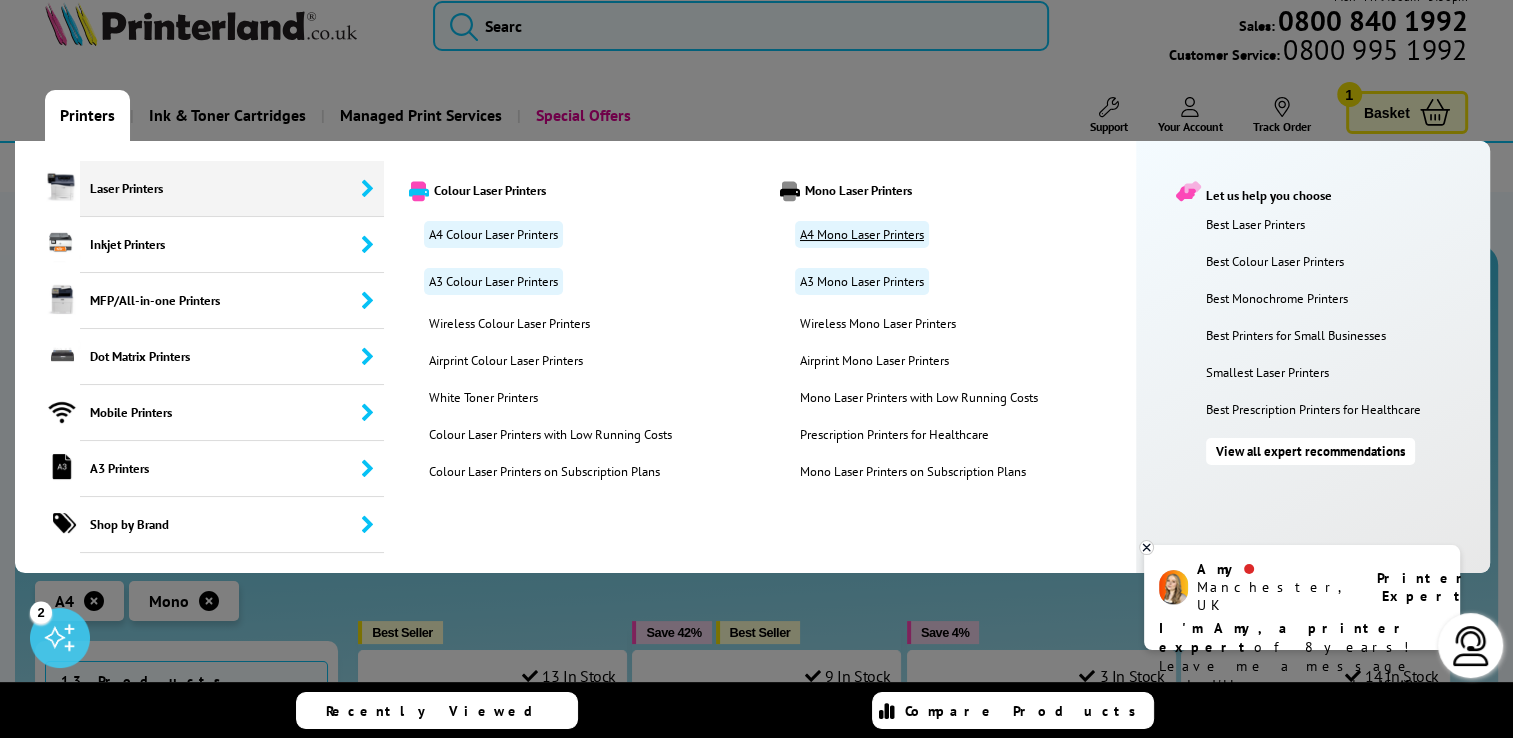 click on "A4 Mono Laser Printers" at bounding box center (862, 234) 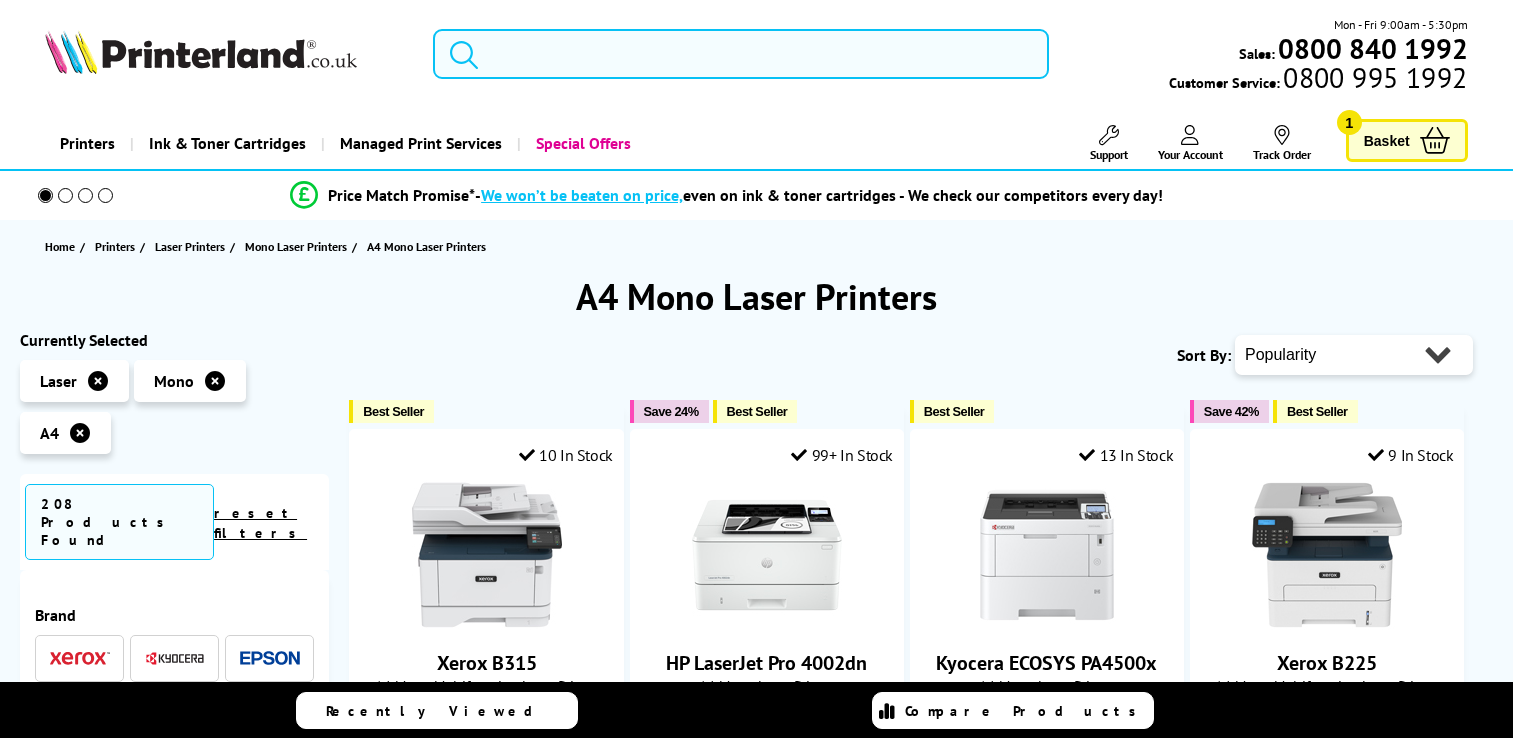 scroll, scrollTop: 0, scrollLeft: 0, axis: both 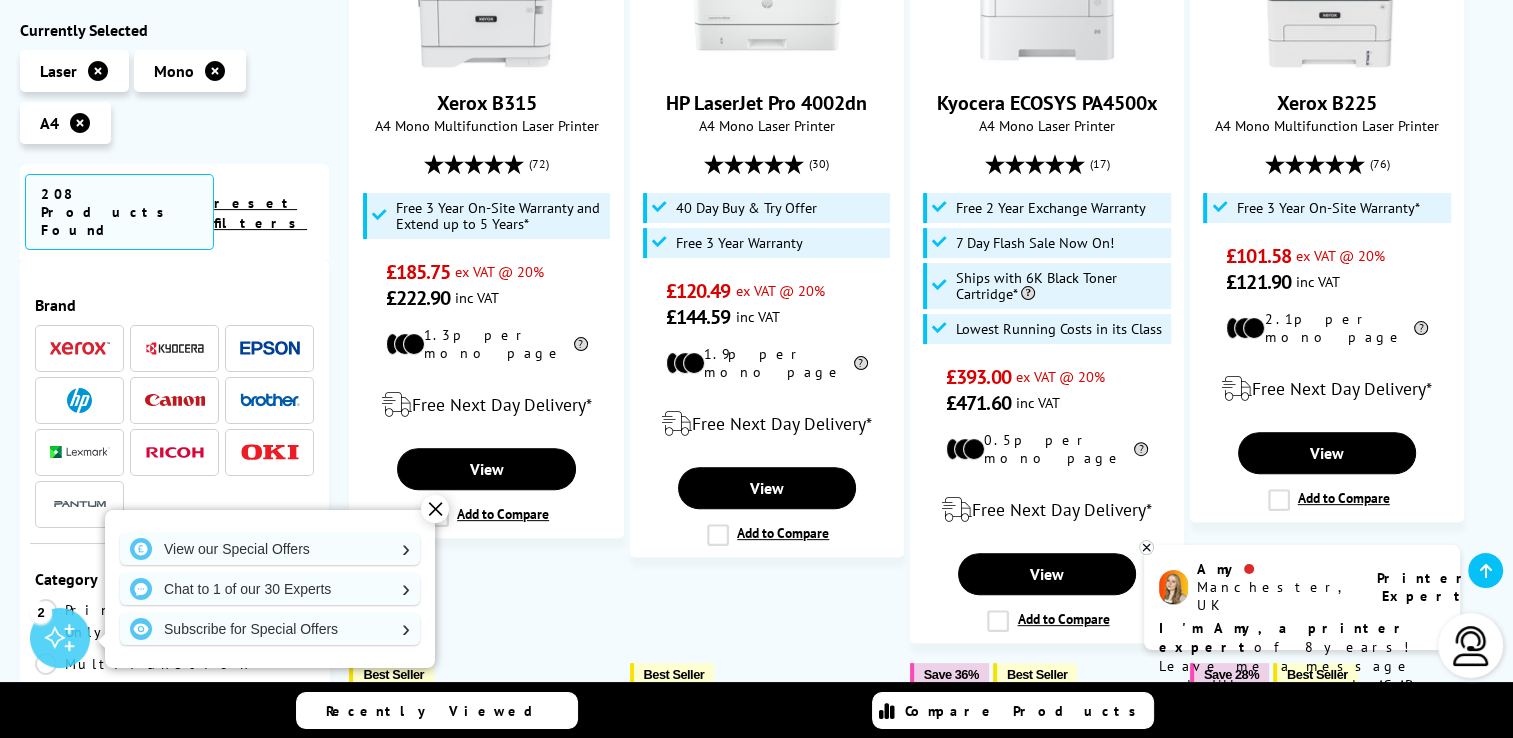 click on "✕" at bounding box center (435, 509) 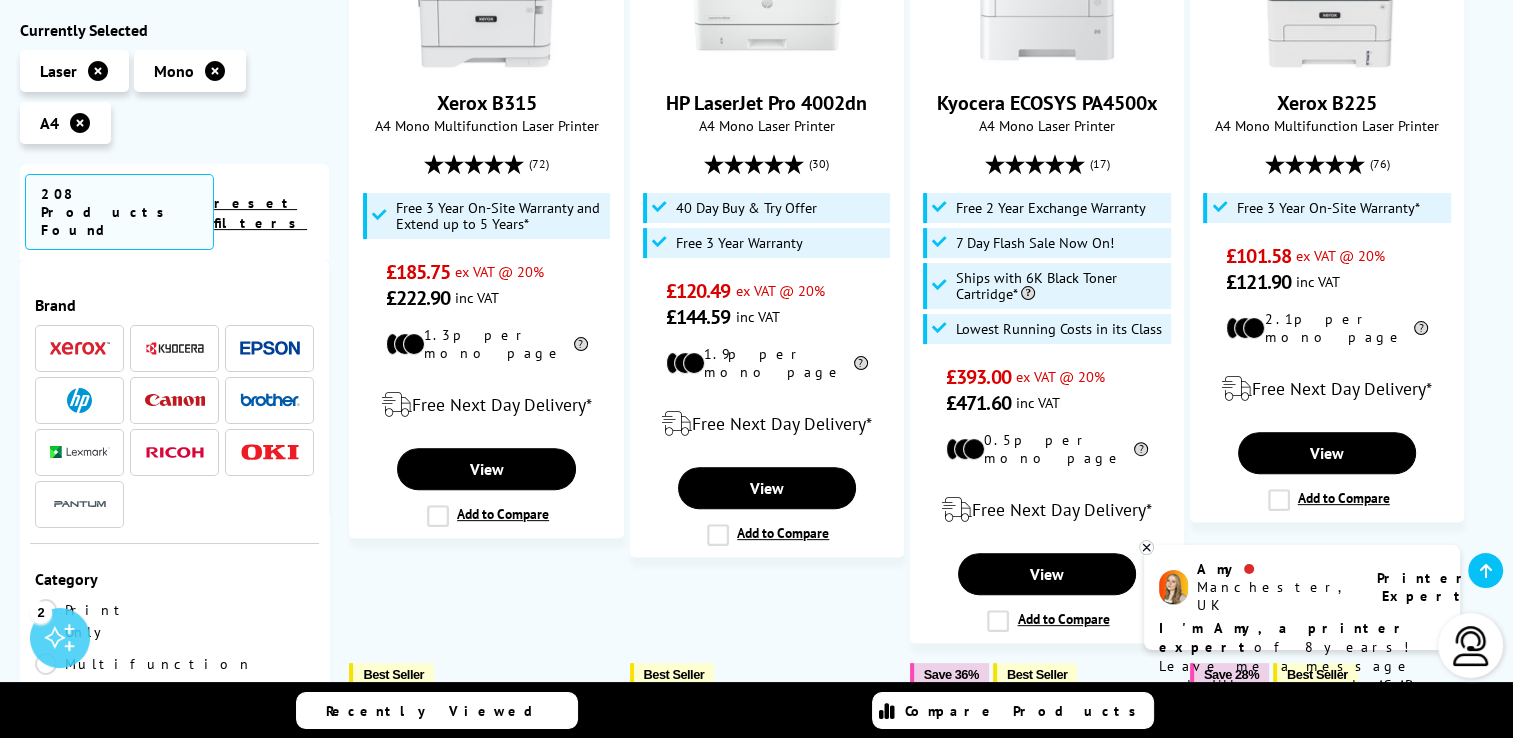 click at bounding box center [175, 348] 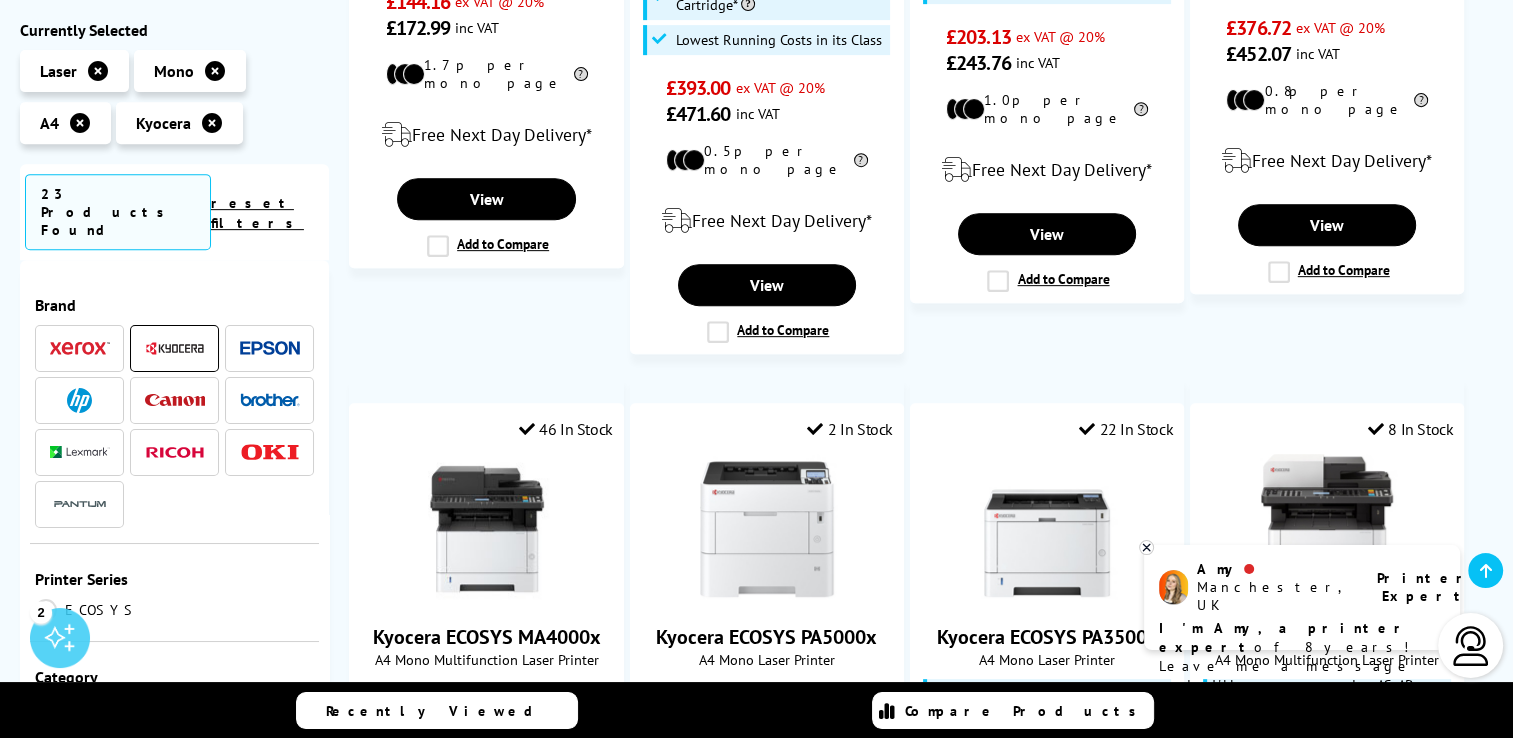 scroll, scrollTop: 880, scrollLeft: 0, axis: vertical 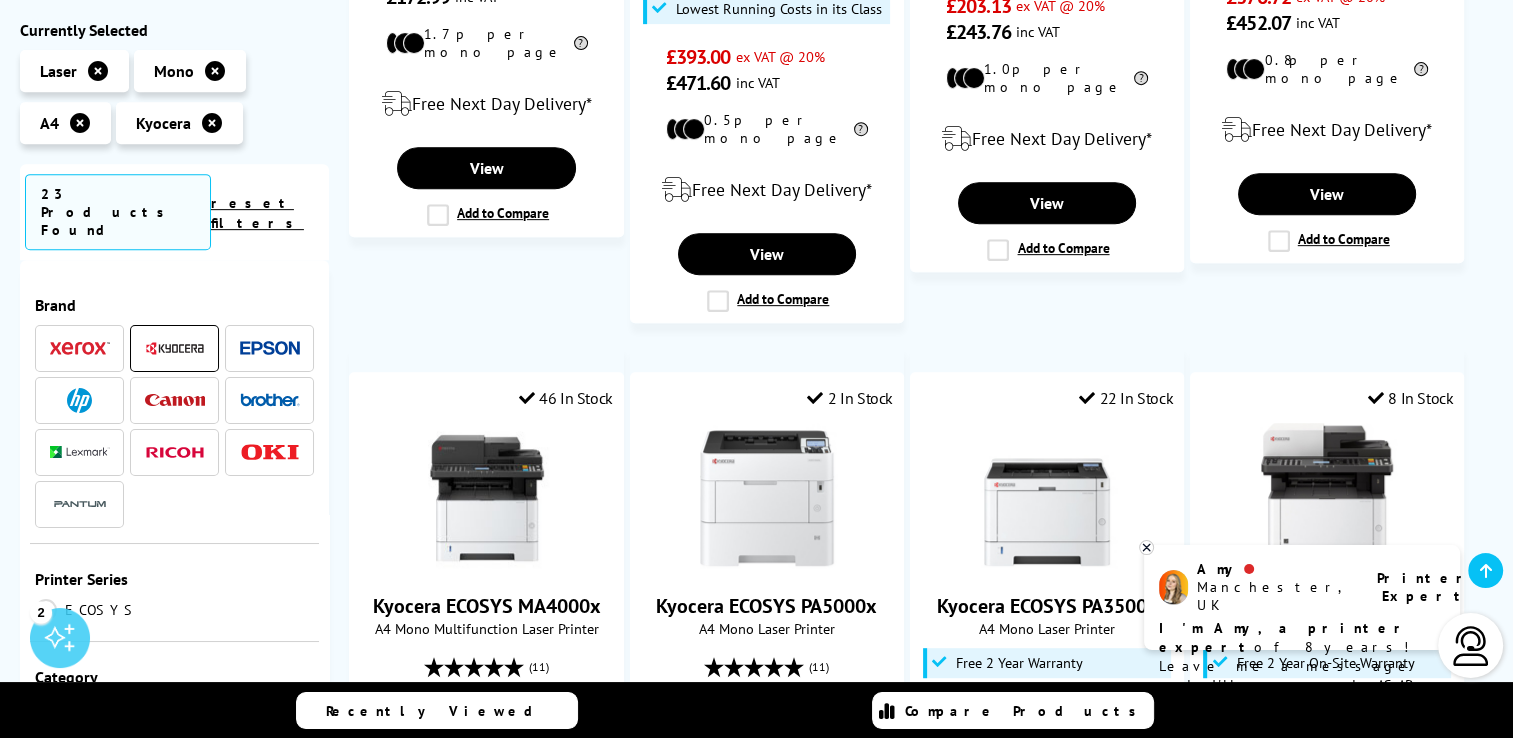 click on "Brand
ECOSYS" at bounding box center [174, 579] 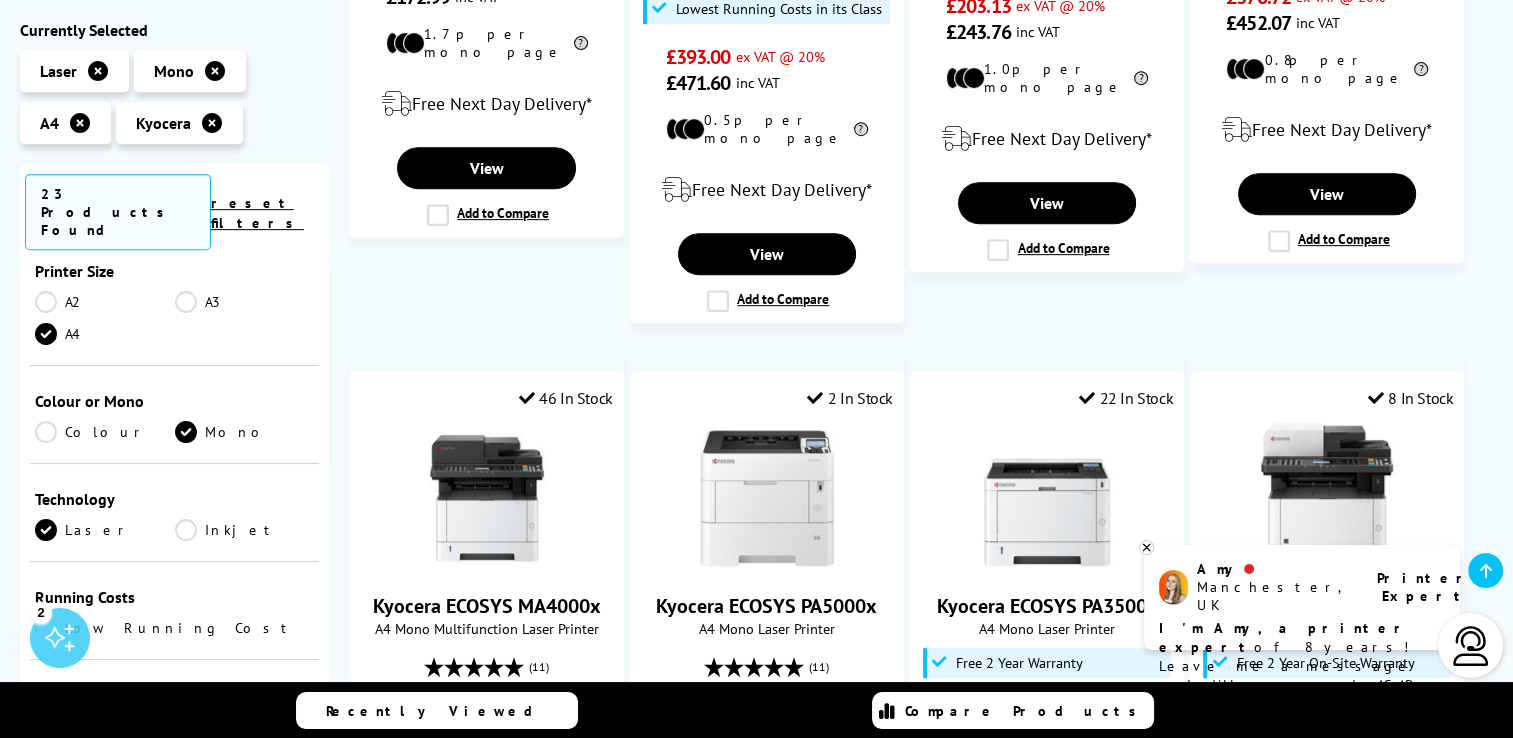 click on "Wireless" at bounding box center [108, 758] 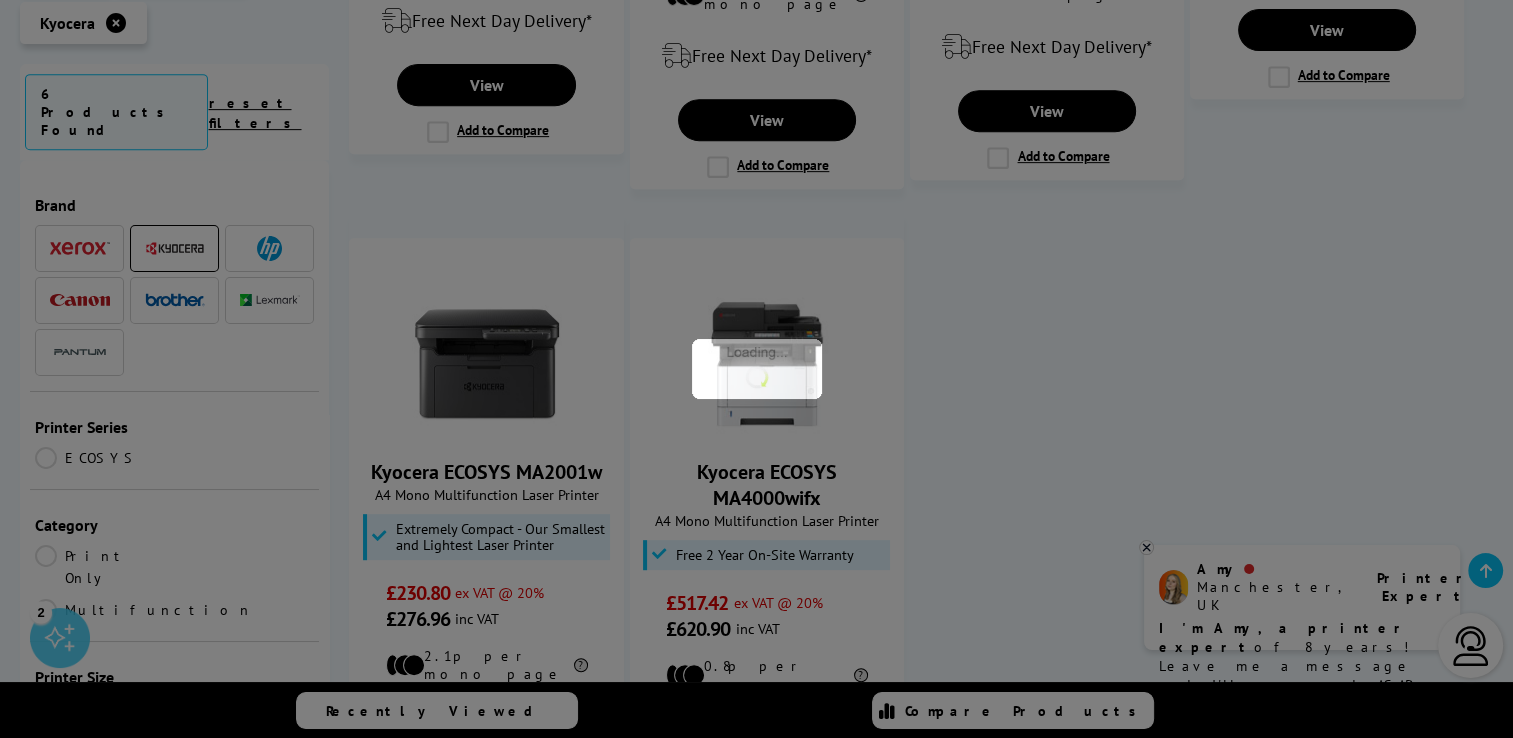scroll, scrollTop: 558, scrollLeft: 0, axis: vertical 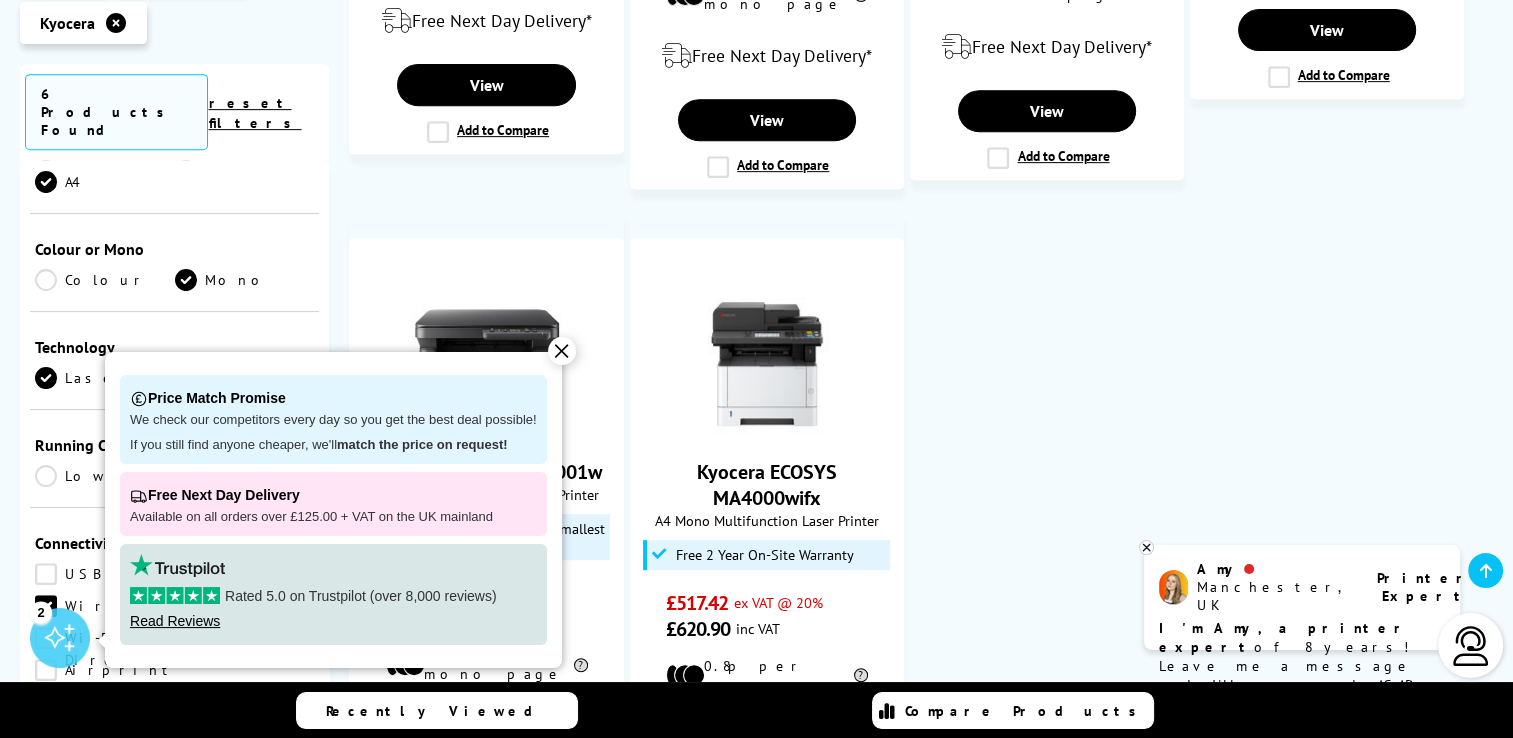 click on "✕" at bounding box center (562, 351) 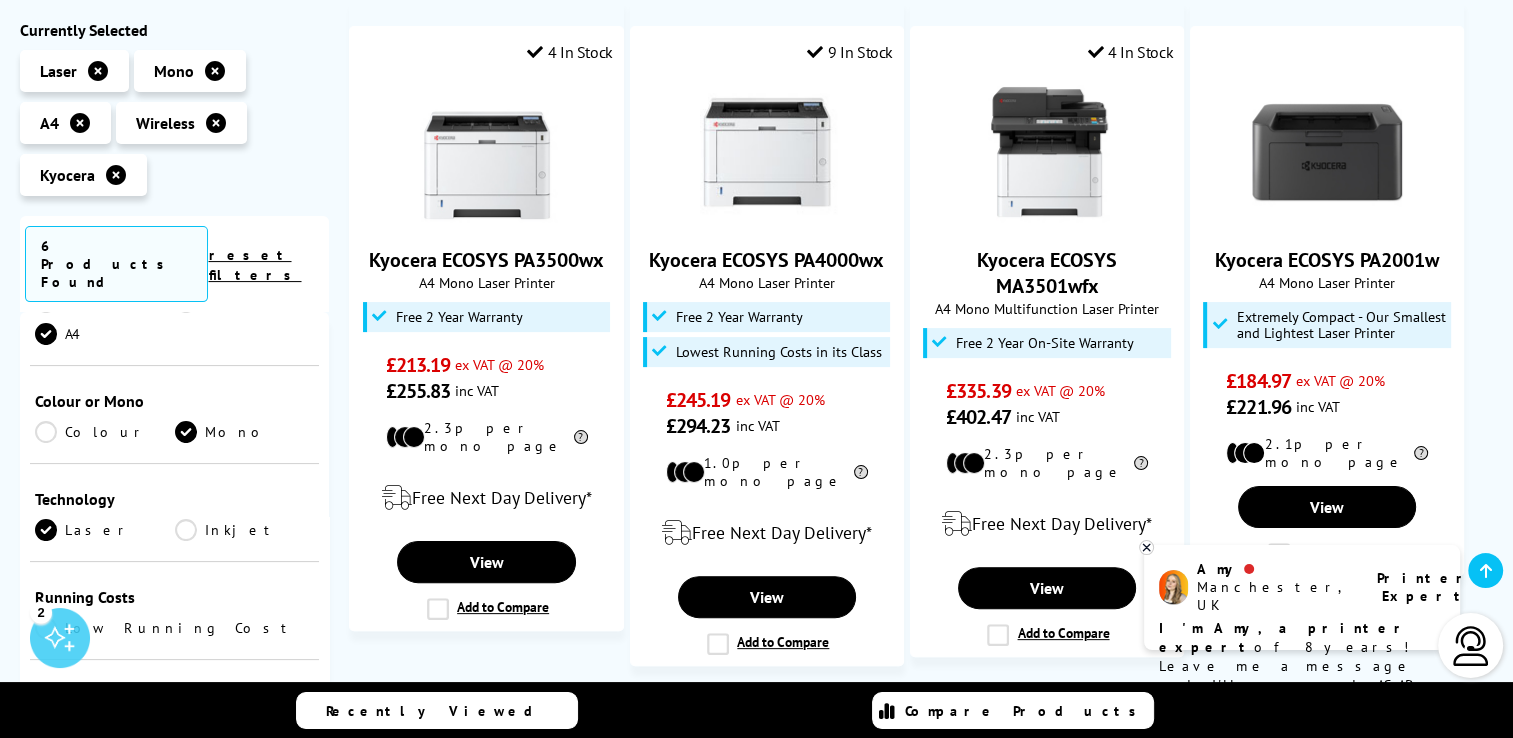 scroll, scrollTop: 400, scrollLeft: 0, axis: vertical 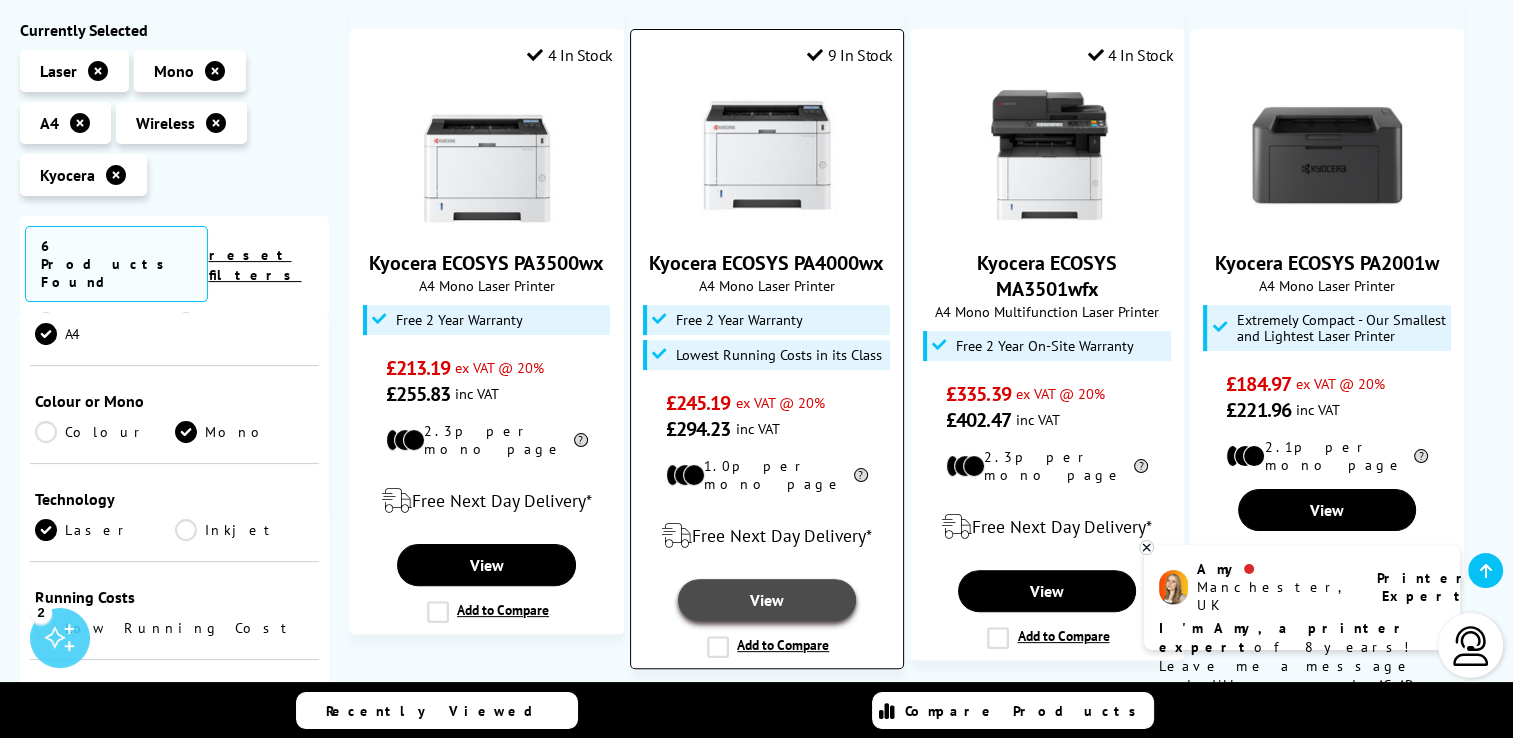 click on "View" at bounding box center [767, 600] 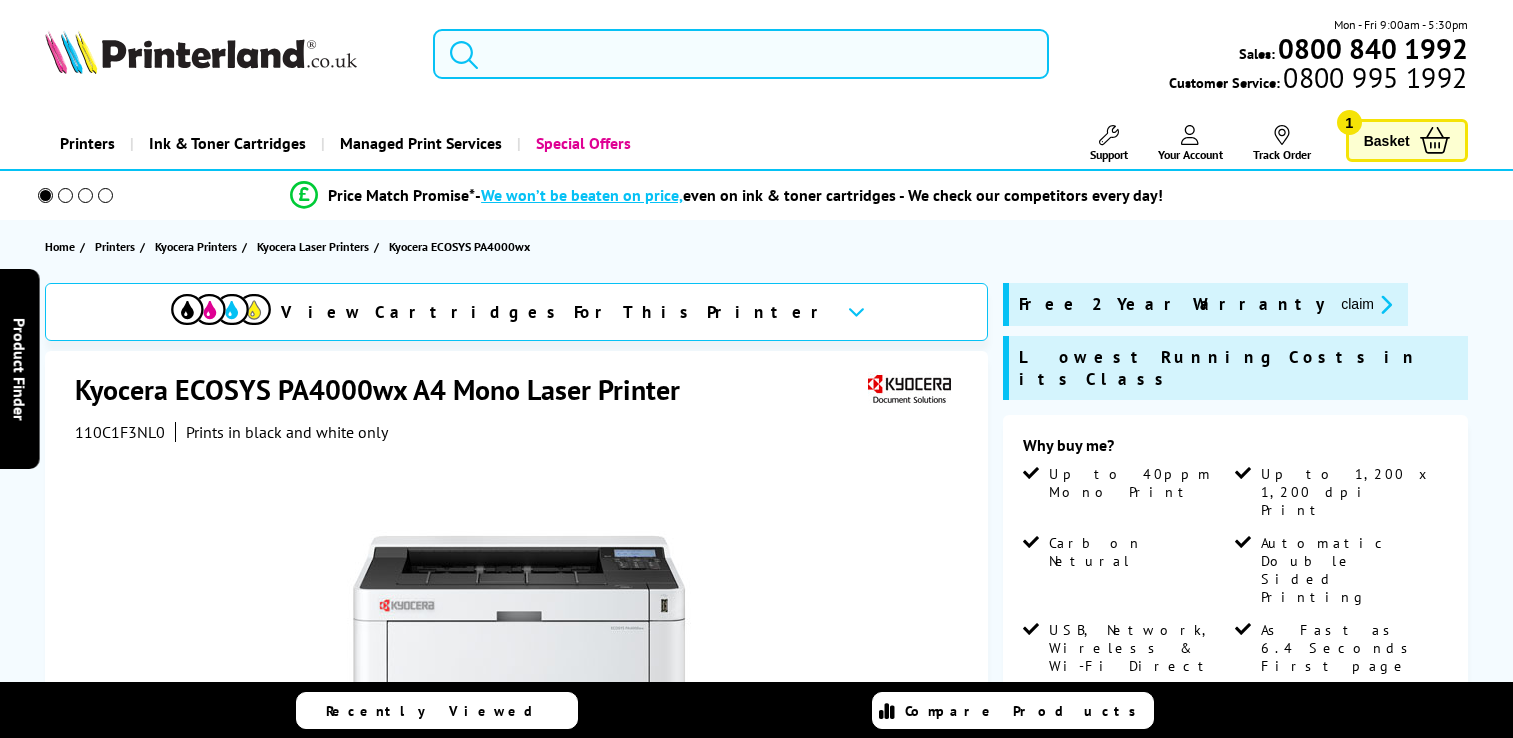 scroll, scrollTop: 0, scrollLeft: 0, axis: both 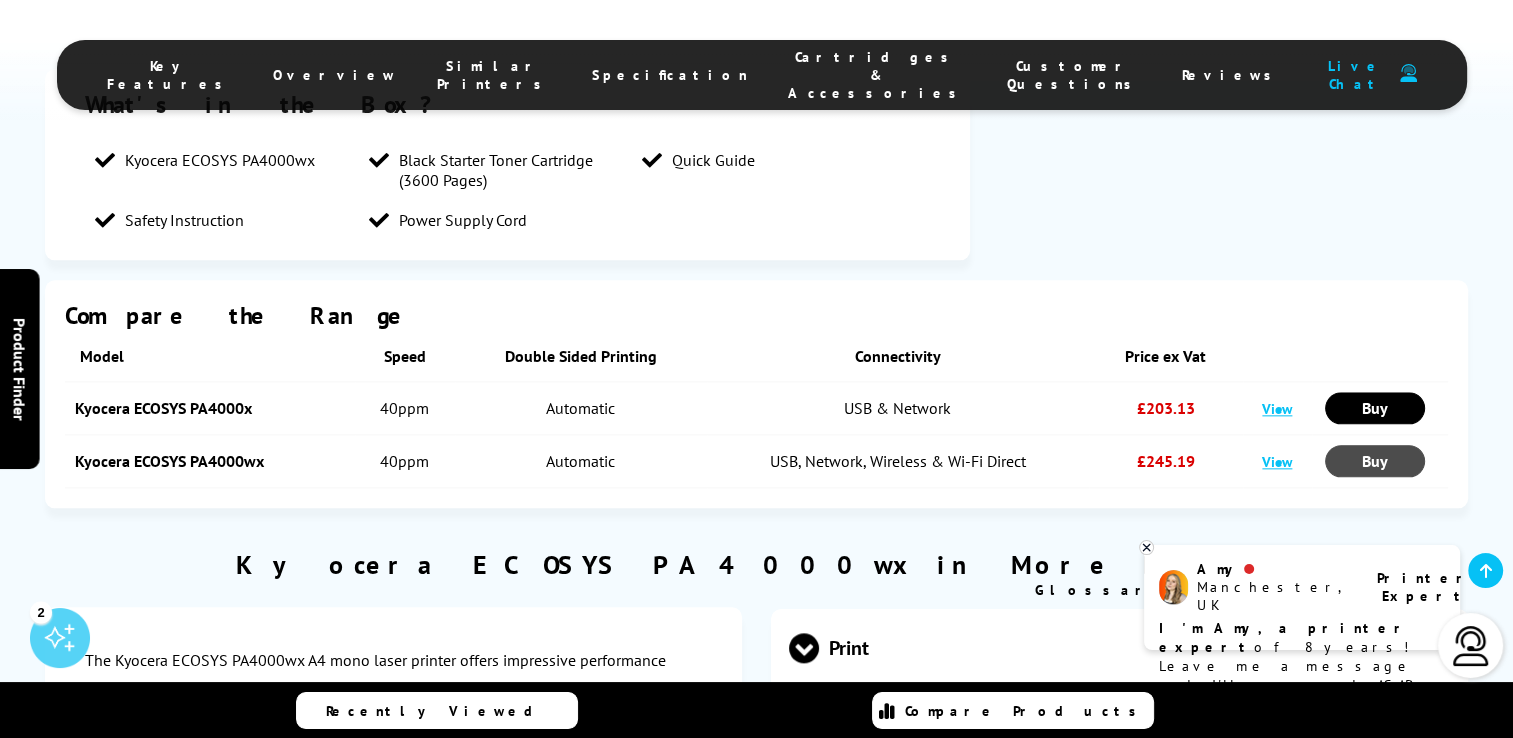 click on "Buy" at bounding box center [1375, 461] 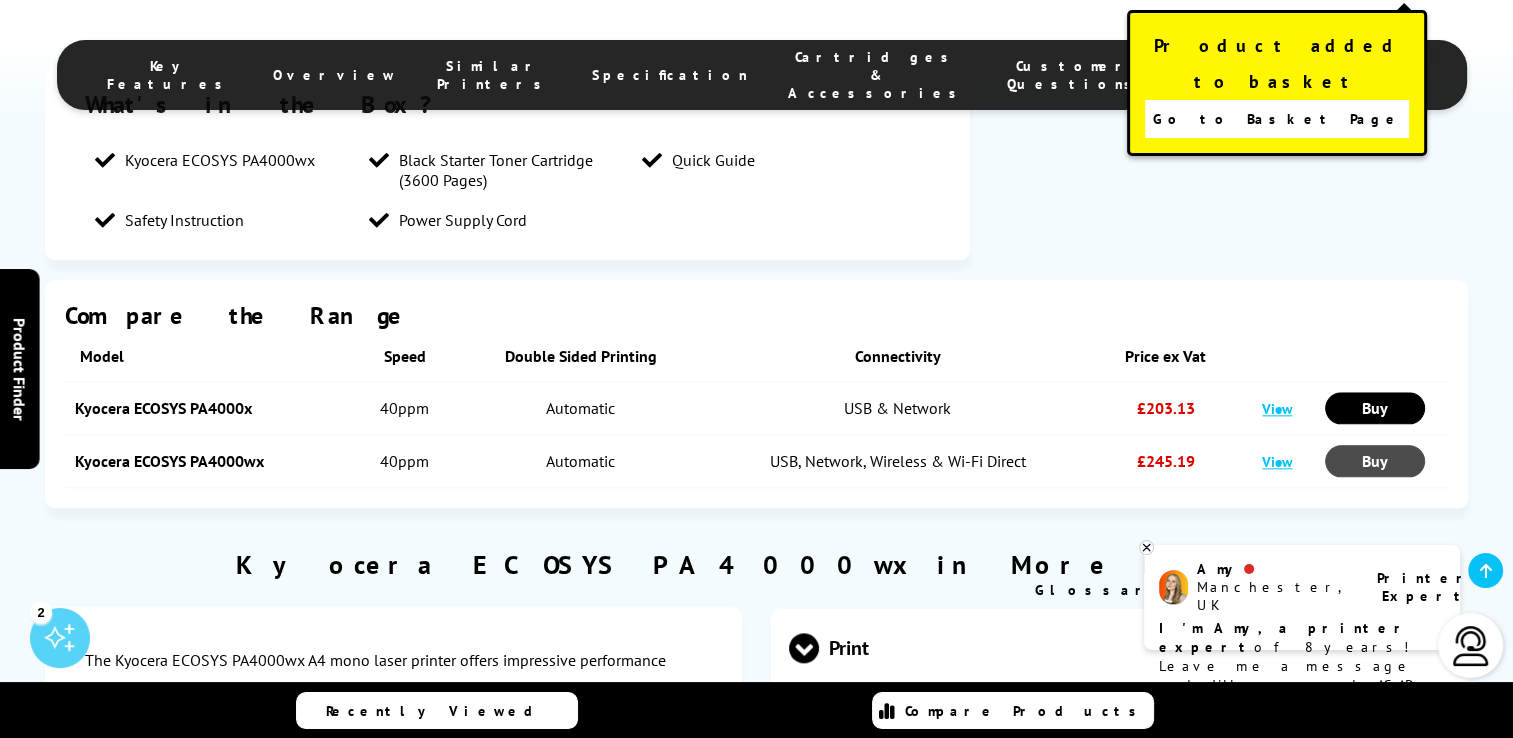 click on "Buy" at bounding box center [1375, 461] 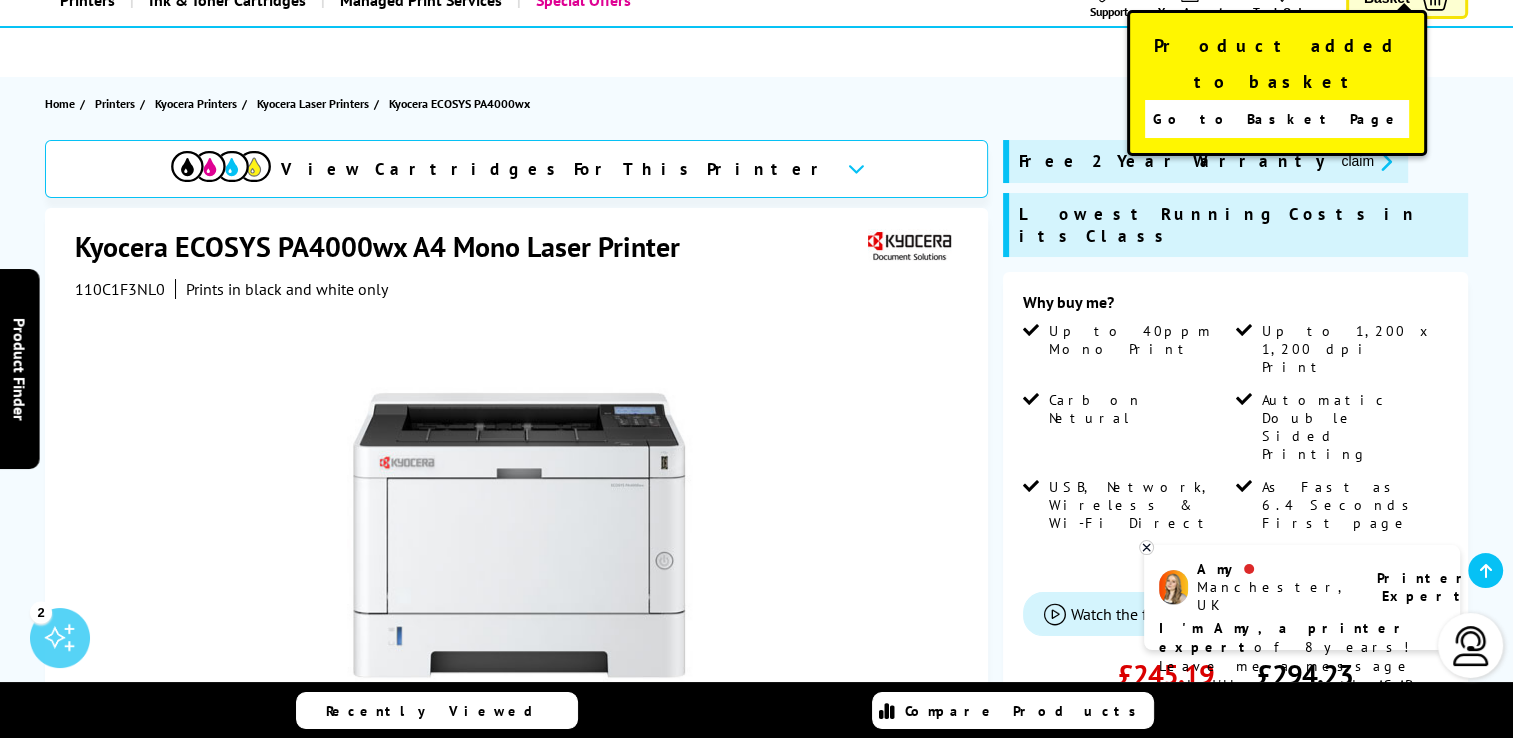 scroll, scrollTop: 0, scrollLeft: 0, axis: both 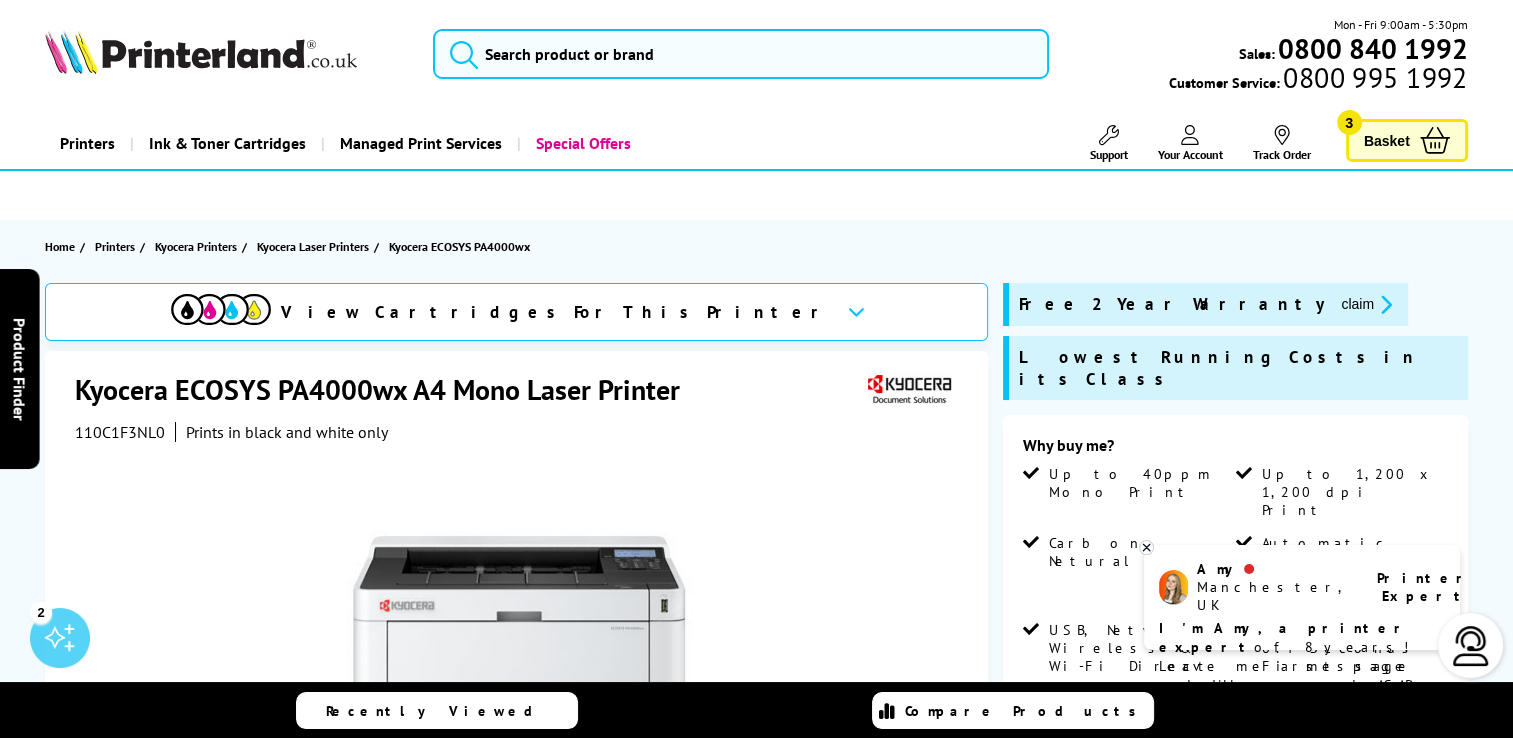 click on "Basket" at bounding box center (1387, 140) 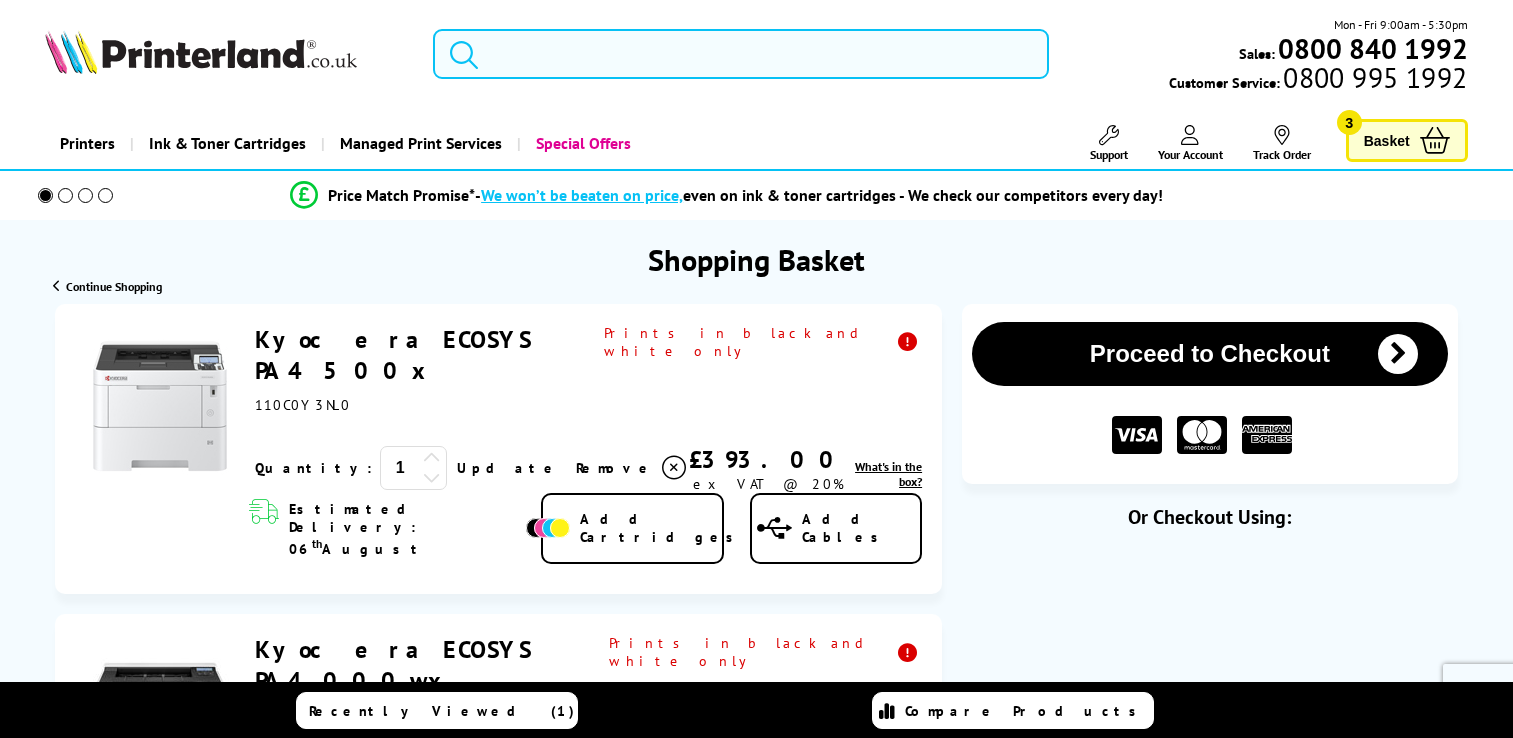 scroll, scrollTop: 0, scrollLeft: 0, axis: both 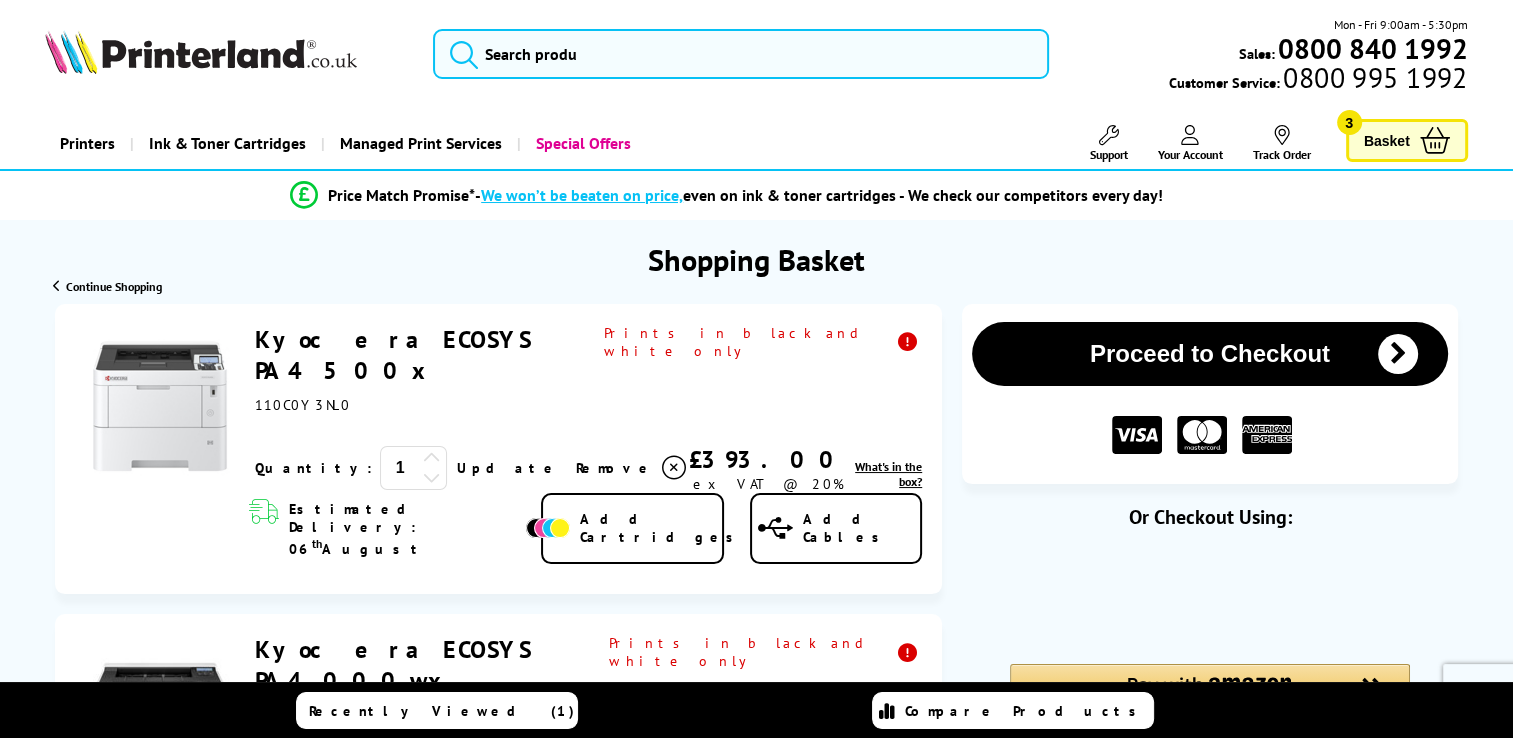 click at bounding box center (674, 468) 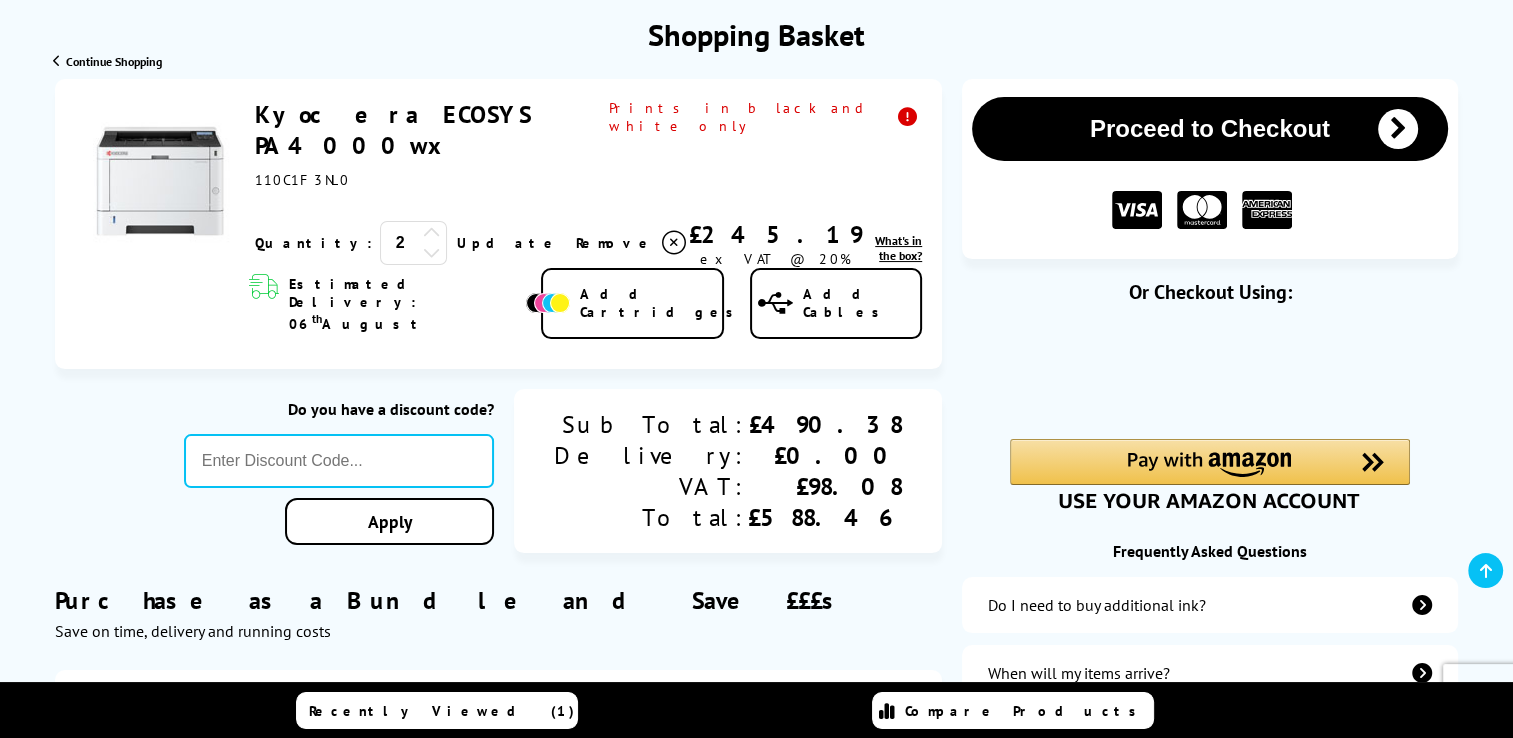 scroll, scrollTop: 240, scrollLeft: 0, axis: vertical 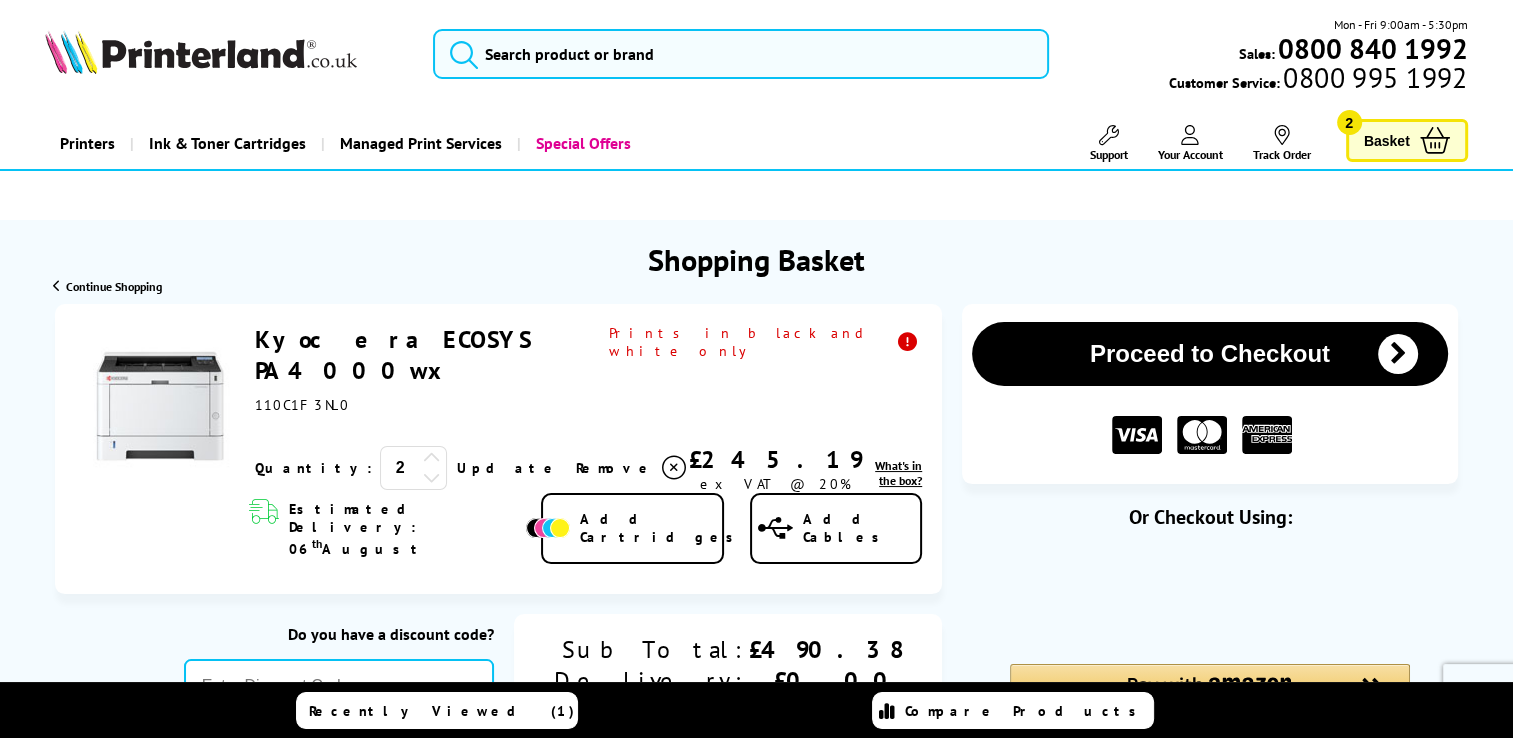 click at bounding box center [1398, 354] 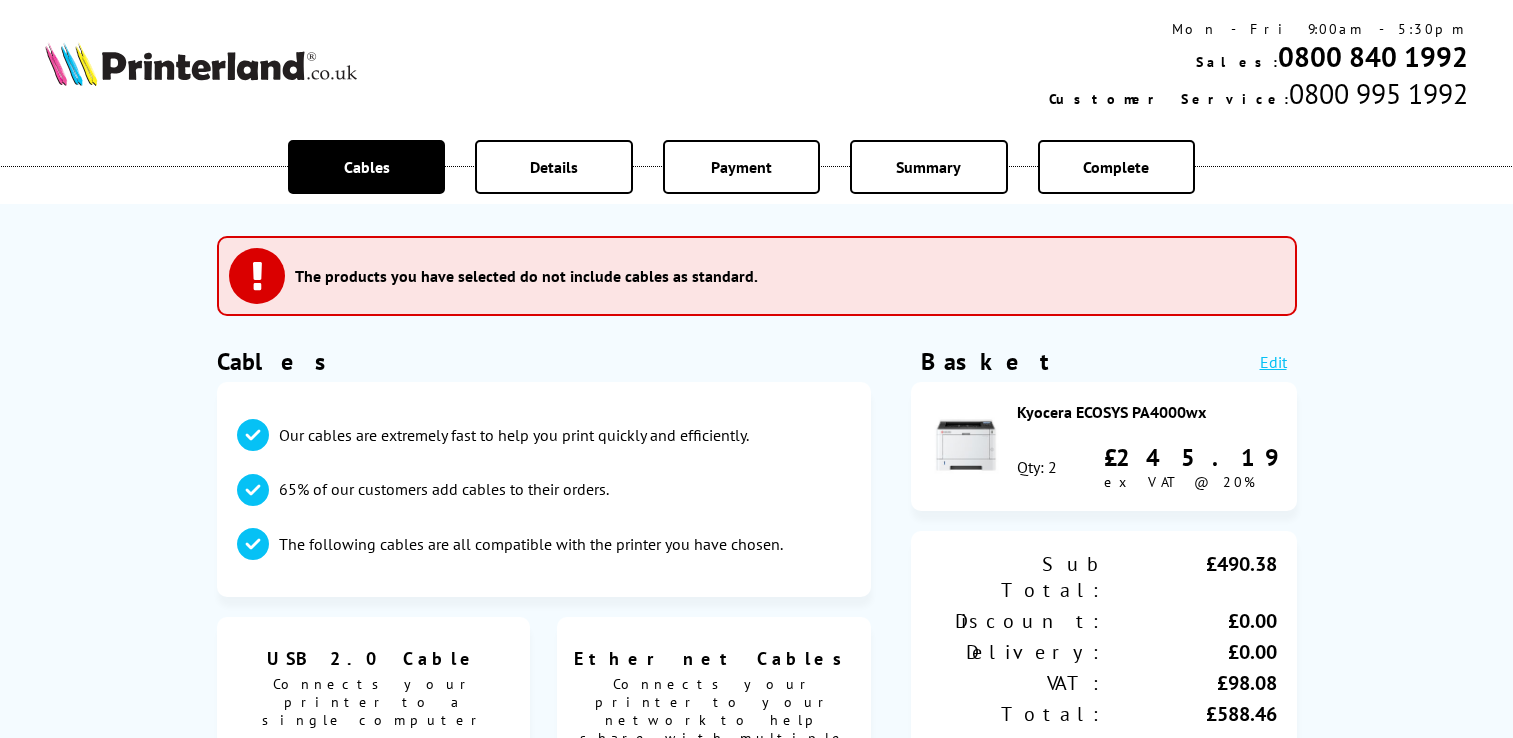 scroll, scrollTop: 0, scrollLeft: 0, axis: both 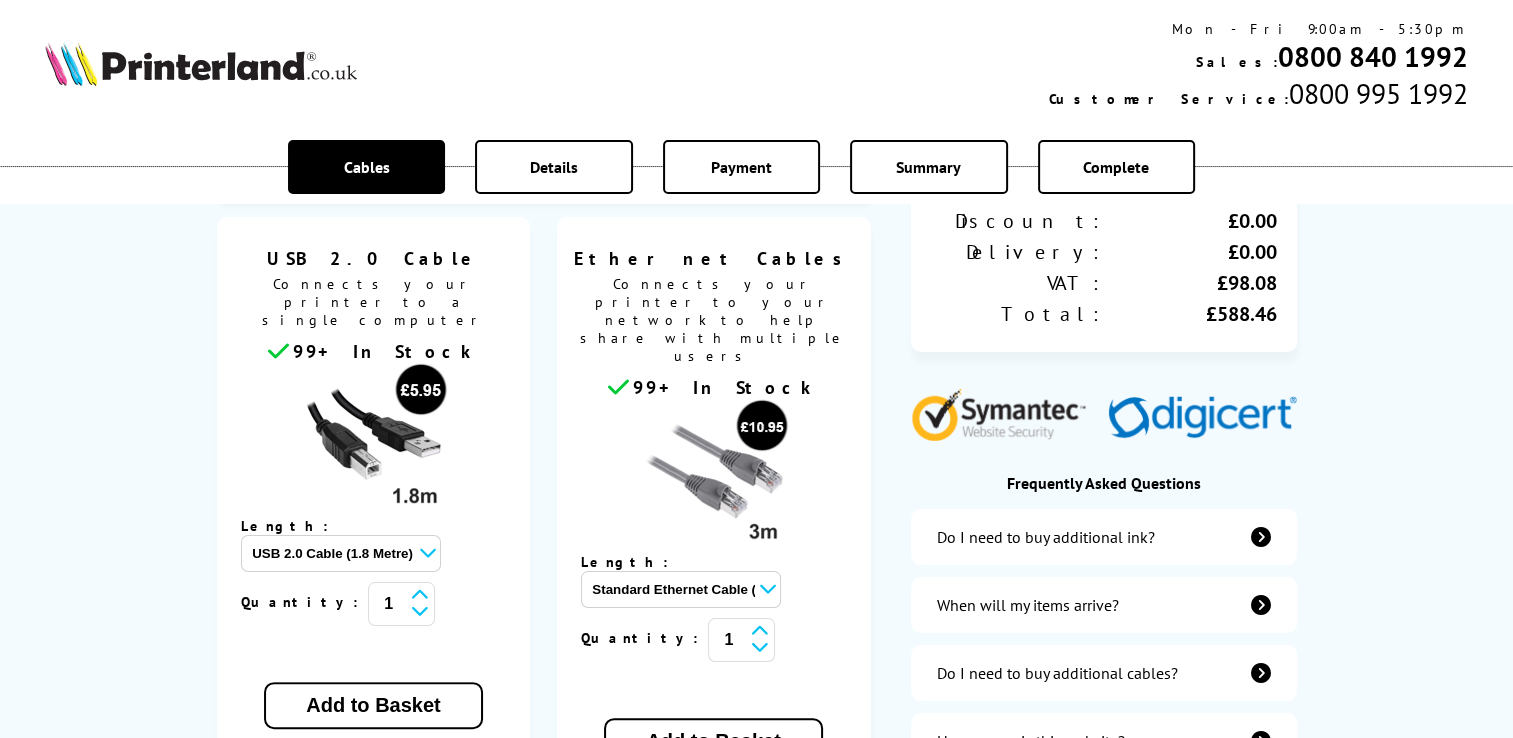 click at bounding box center (760, 631) 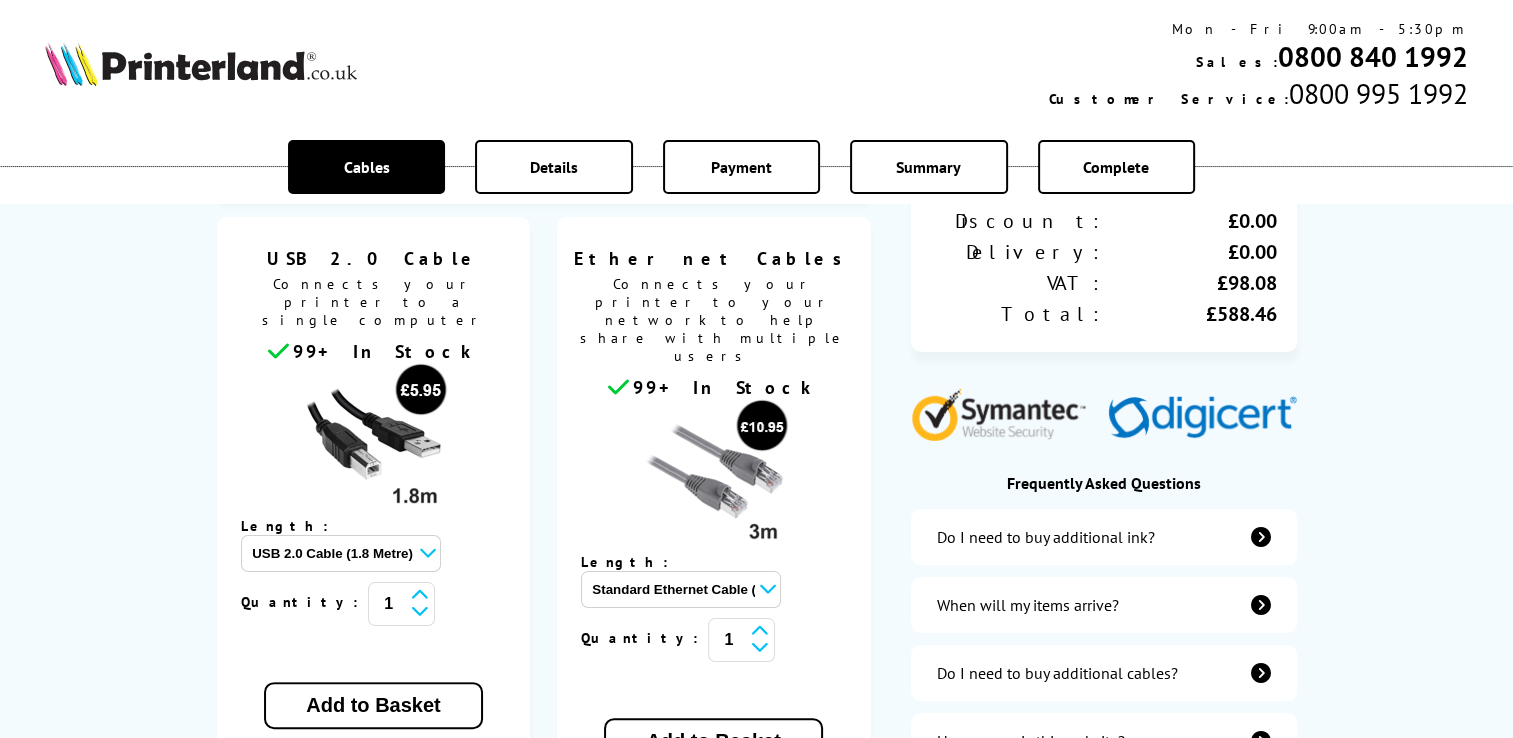 click on "Standard Ethernet Cable (3 Metre) - £10.95
Standard Ethernet Cable (5 Metre) - £13.95
Standard Ethernet Cable (10 Metre) - £15.95" at bounding box center (681, 589) 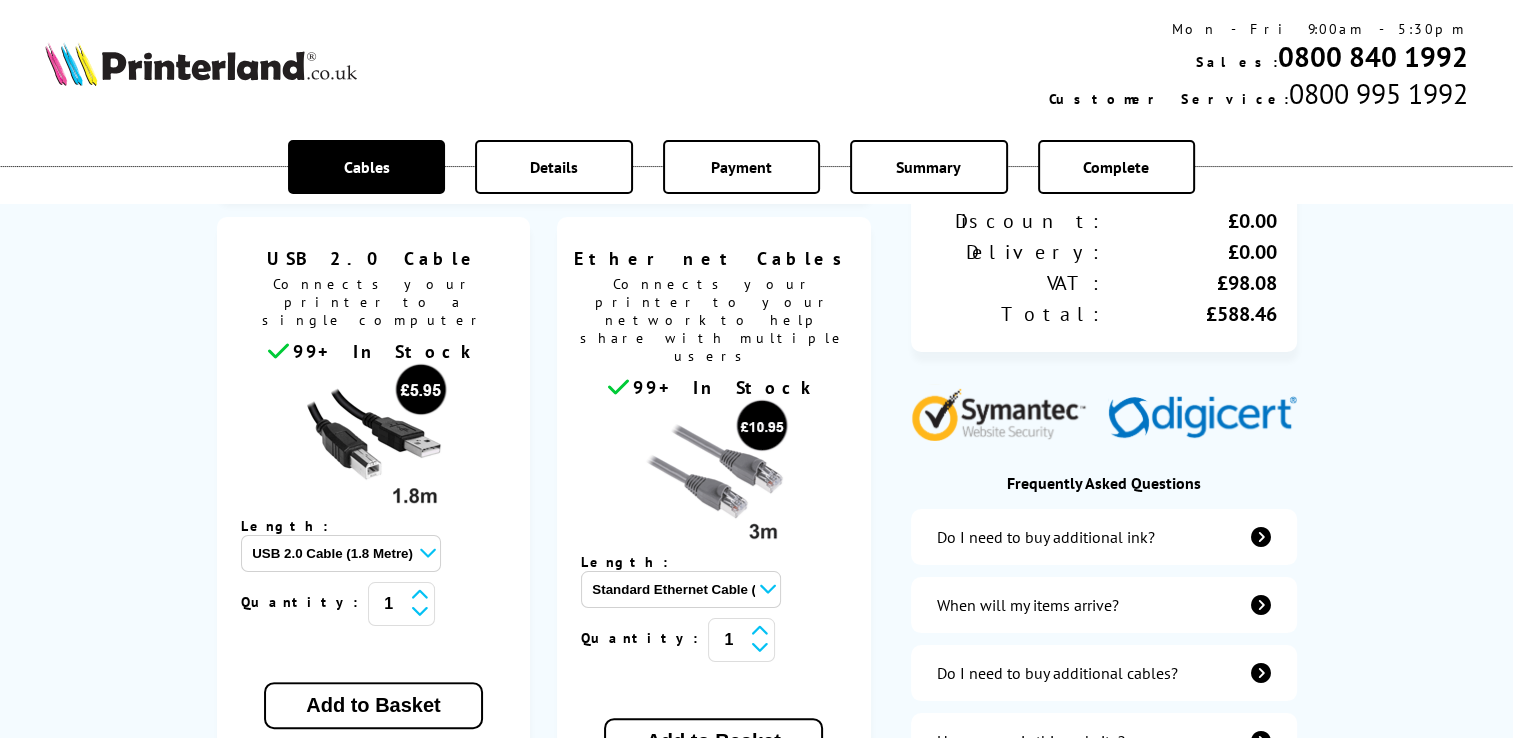 click on "Standard Ethernet Cable (3 Metre) - £10.95
Standard Ethernet Cable (5 Metre) - £13.95
Standard Ethernet Cable (10 Metre) - £15.95" at bounding box center [681, 589] 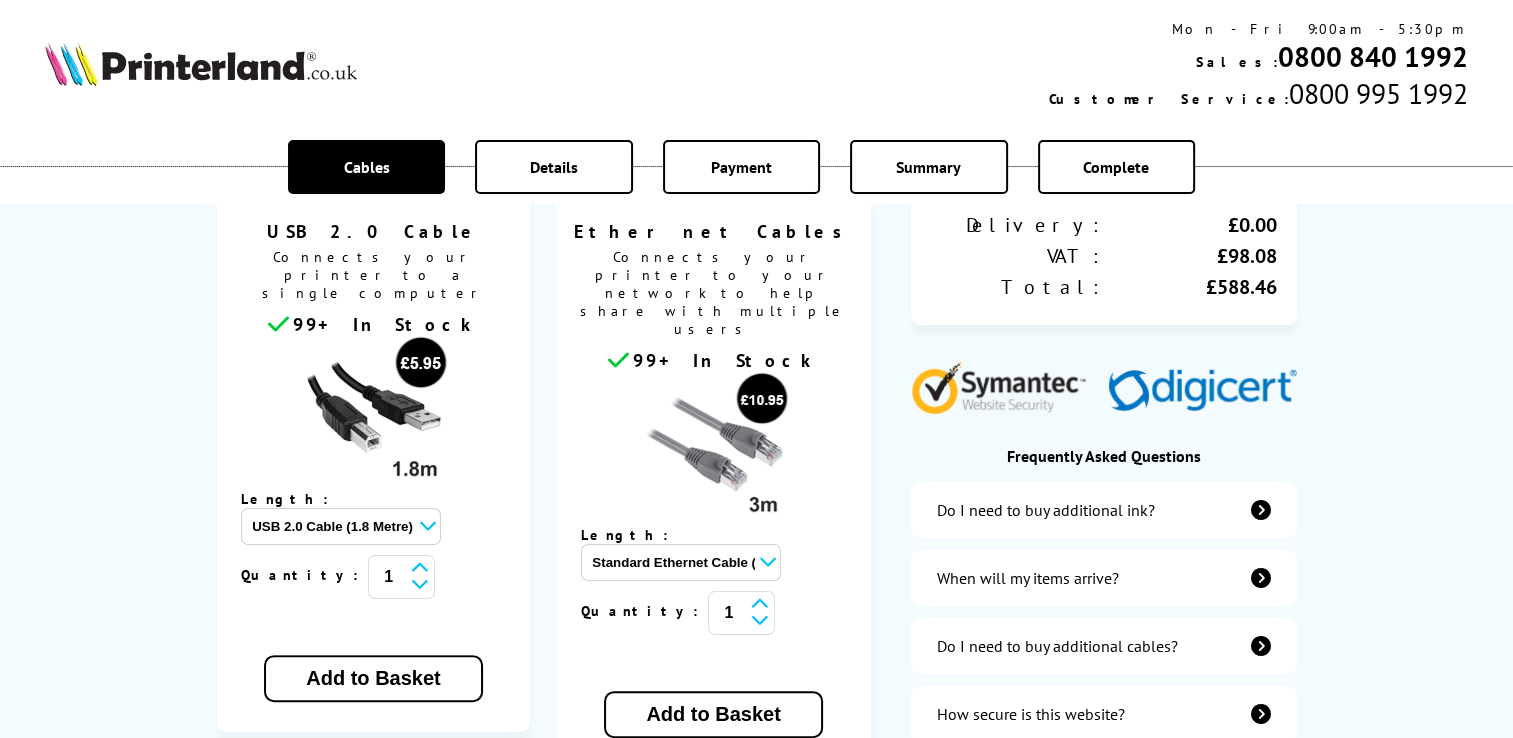 scroll, scrollTop: 440, scrollLeft: 0, axis: vertical 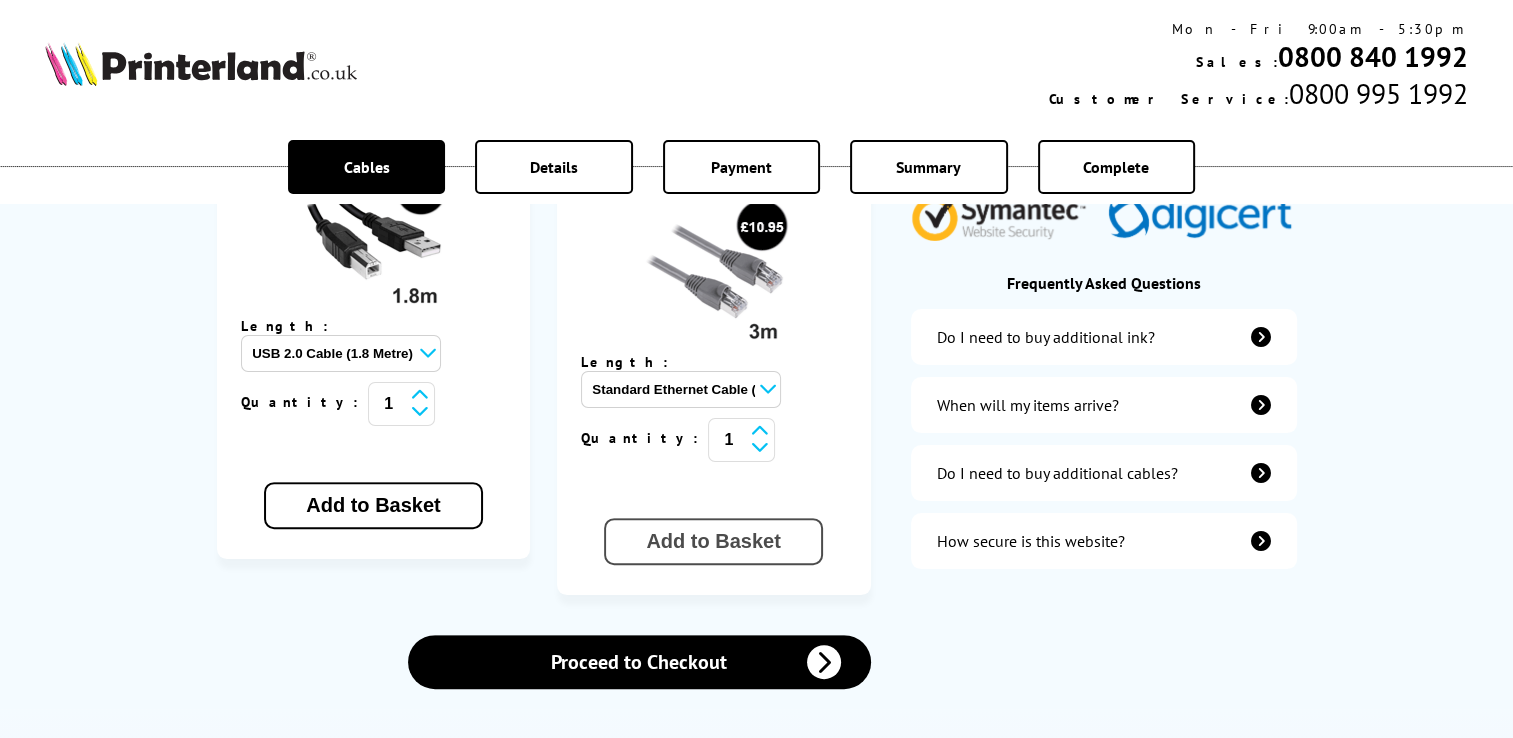 click on "Add to Basket" at bounding box center (713, 541) 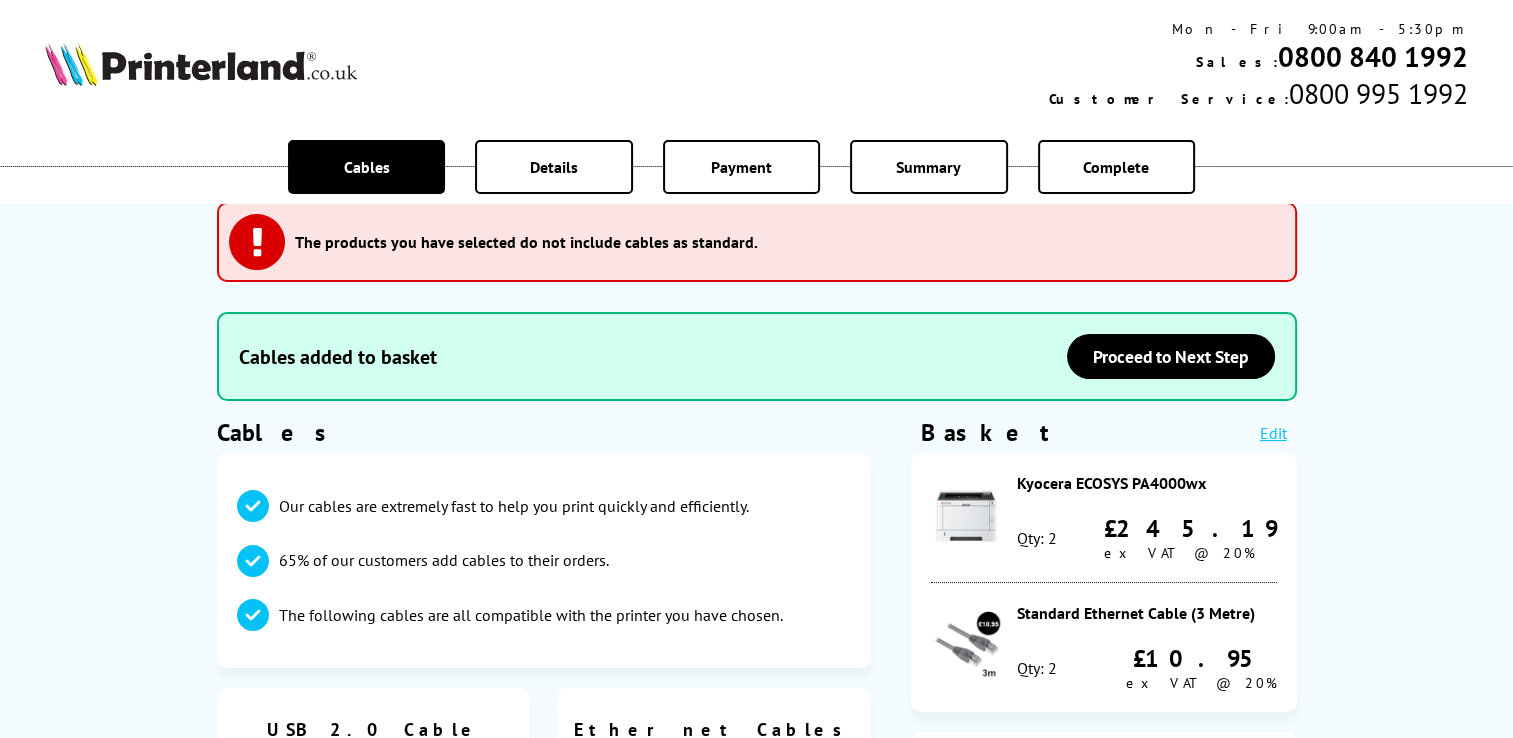 scroll, scrollTop: 0, scrollLeft: 0, axis: both 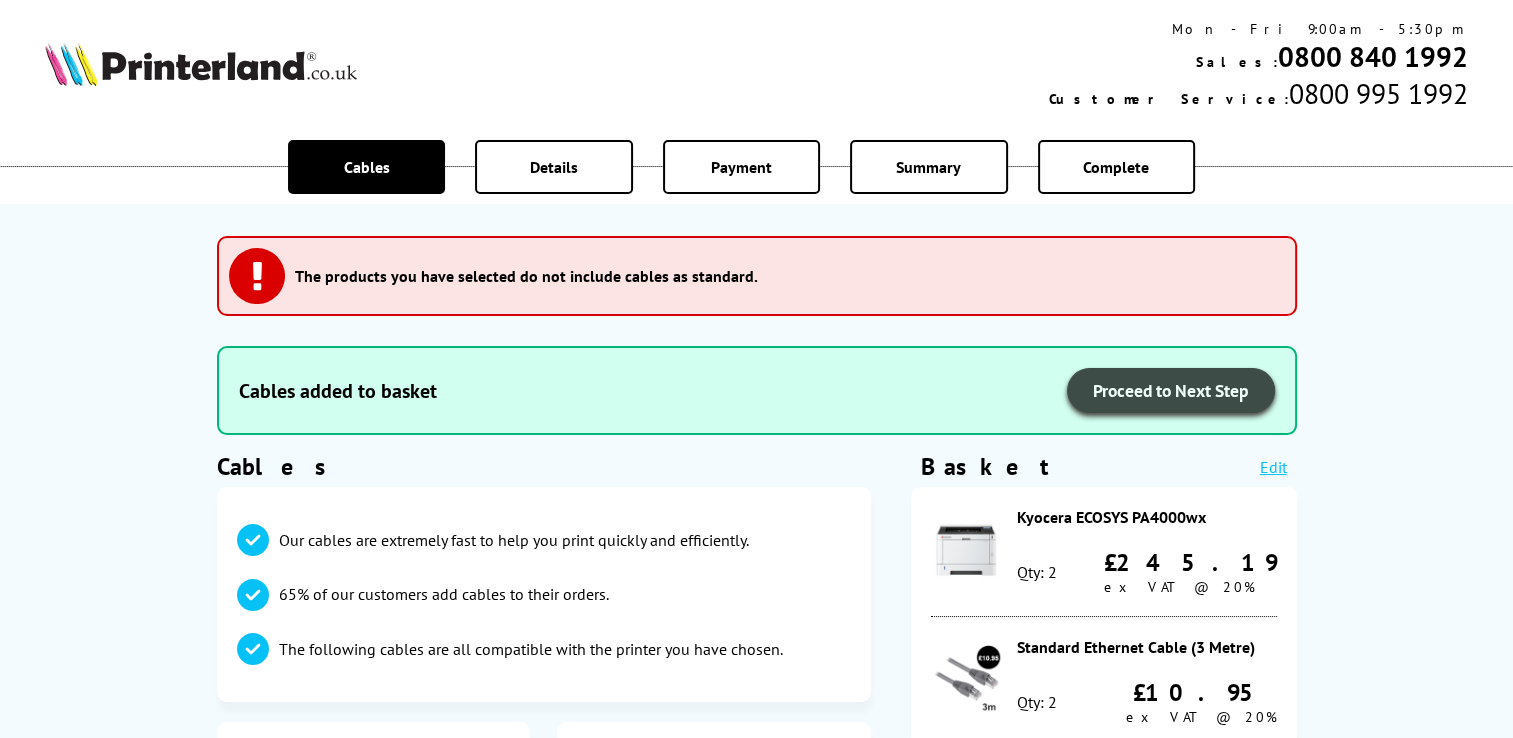 click on "Proceed to Next Step" at bounding box center [1171, 390] 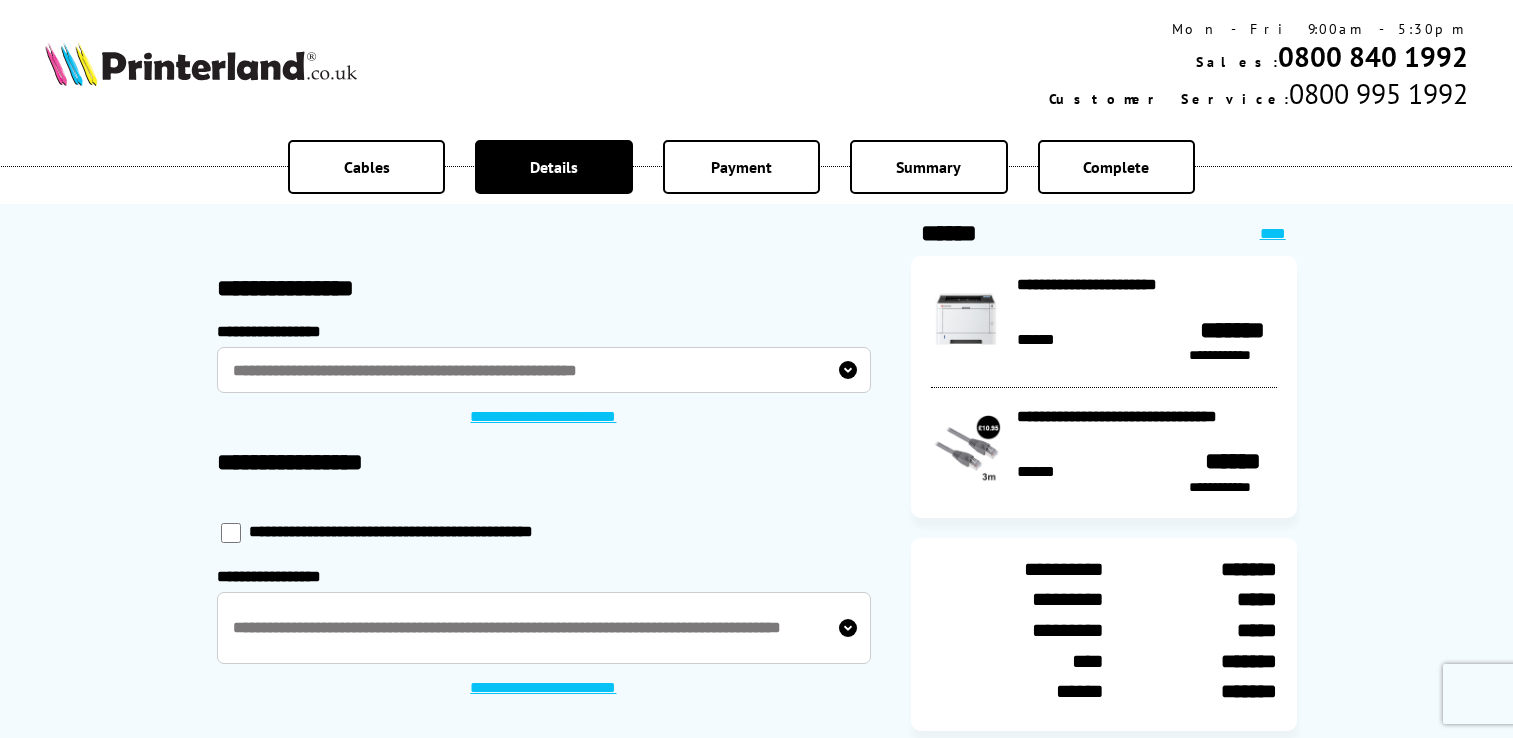 scroll, scrollTop: 0, scrollLeft: 0, axis: both 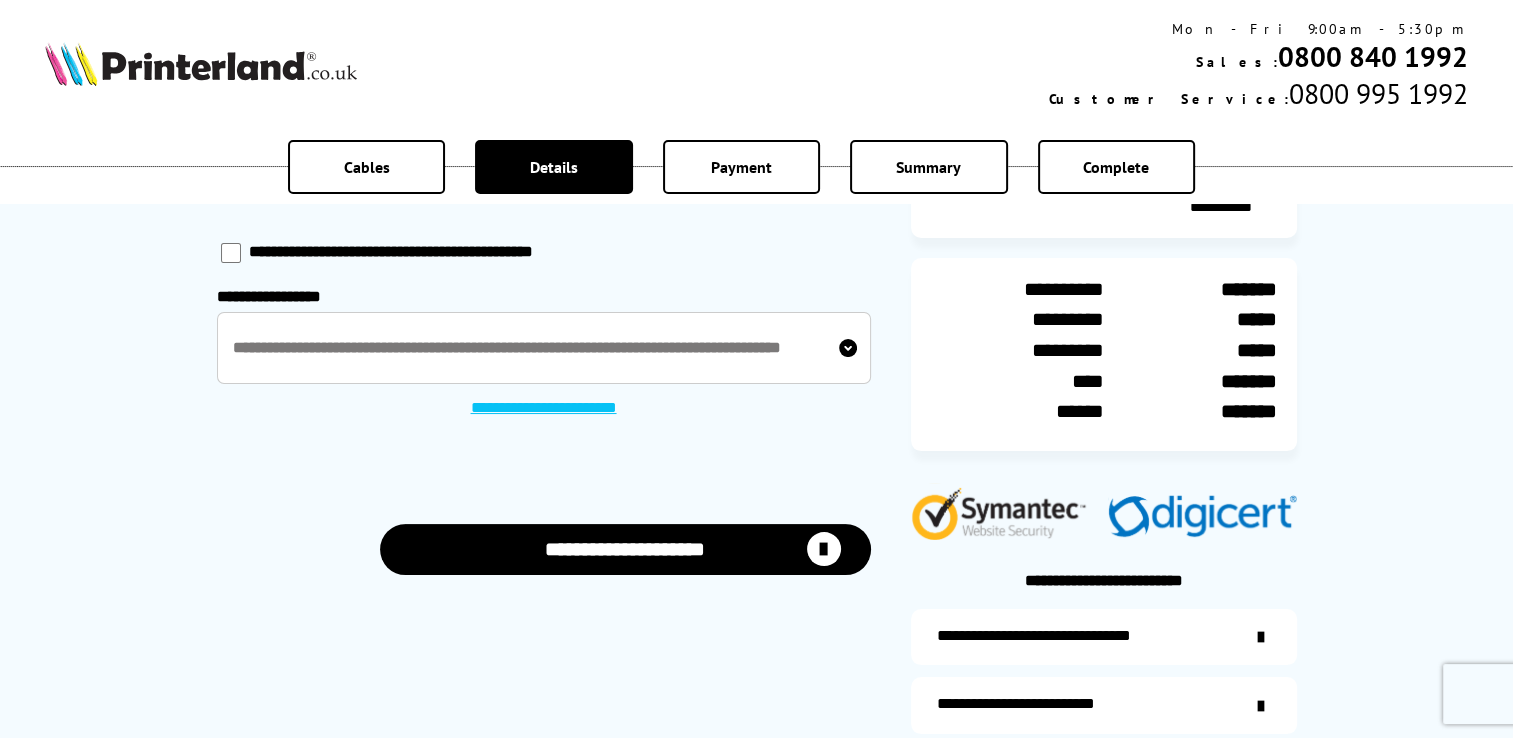 click at bounding box center (824, 549) 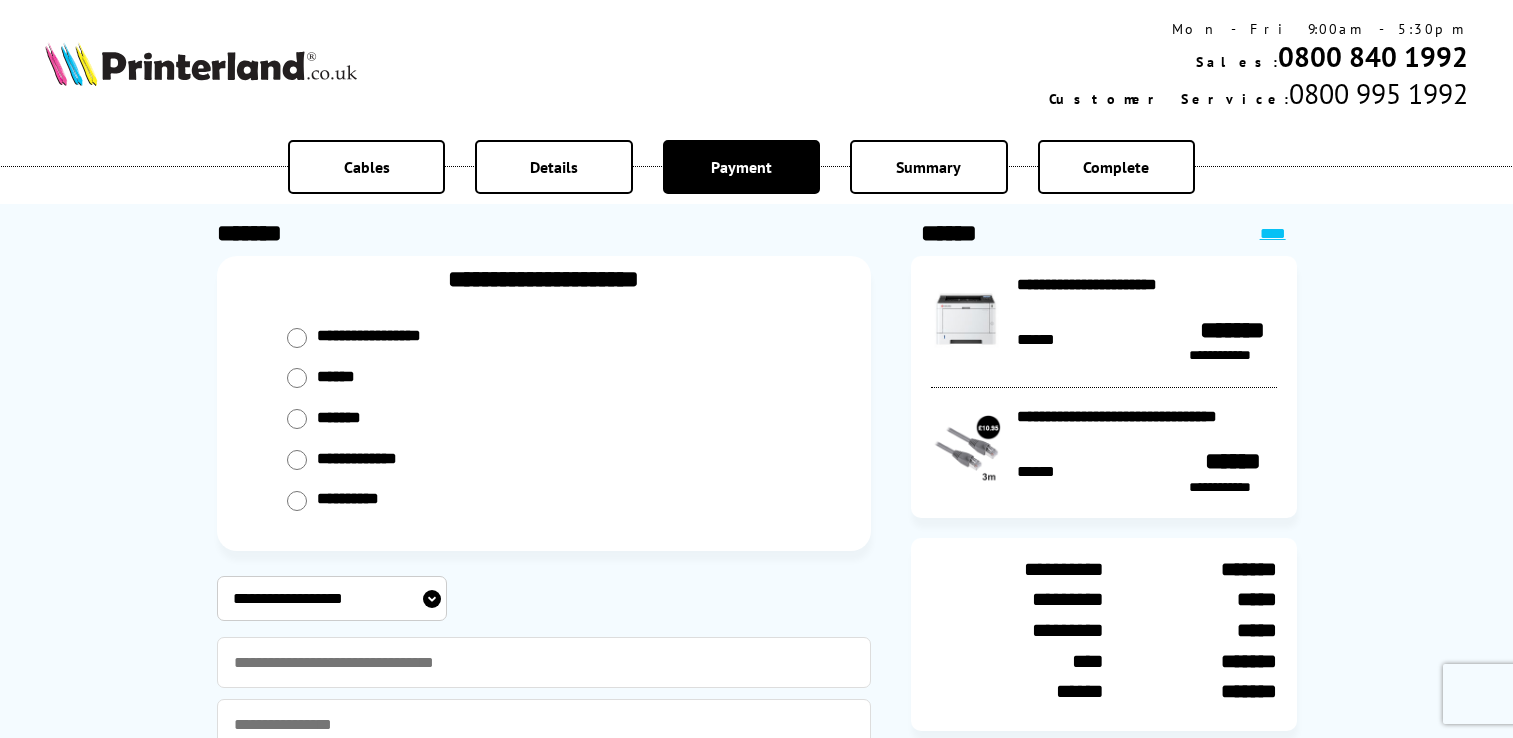 scroll, scrollTop: 0, scrollLeft: 0, axis: both 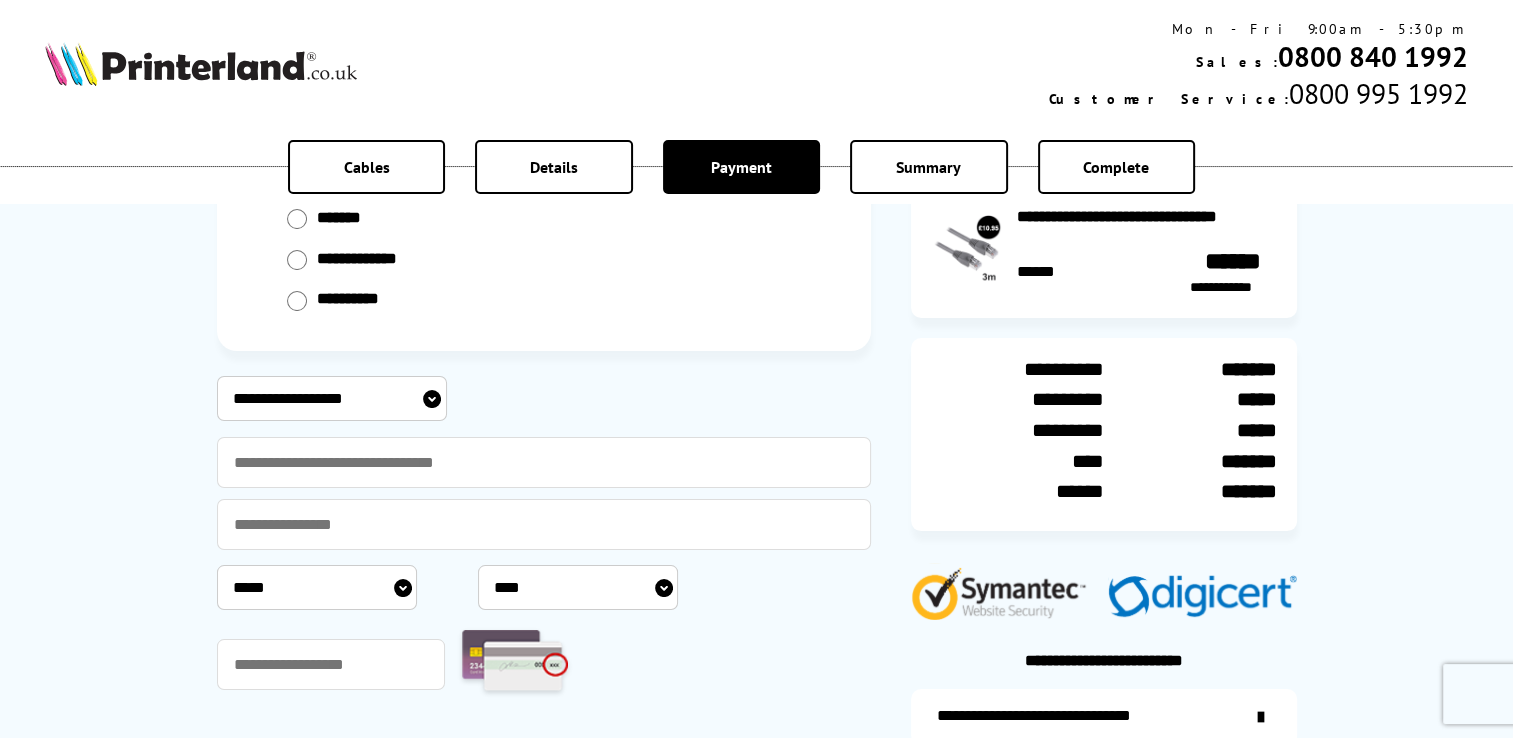 click on "**********" at bounding box center (332, 398) 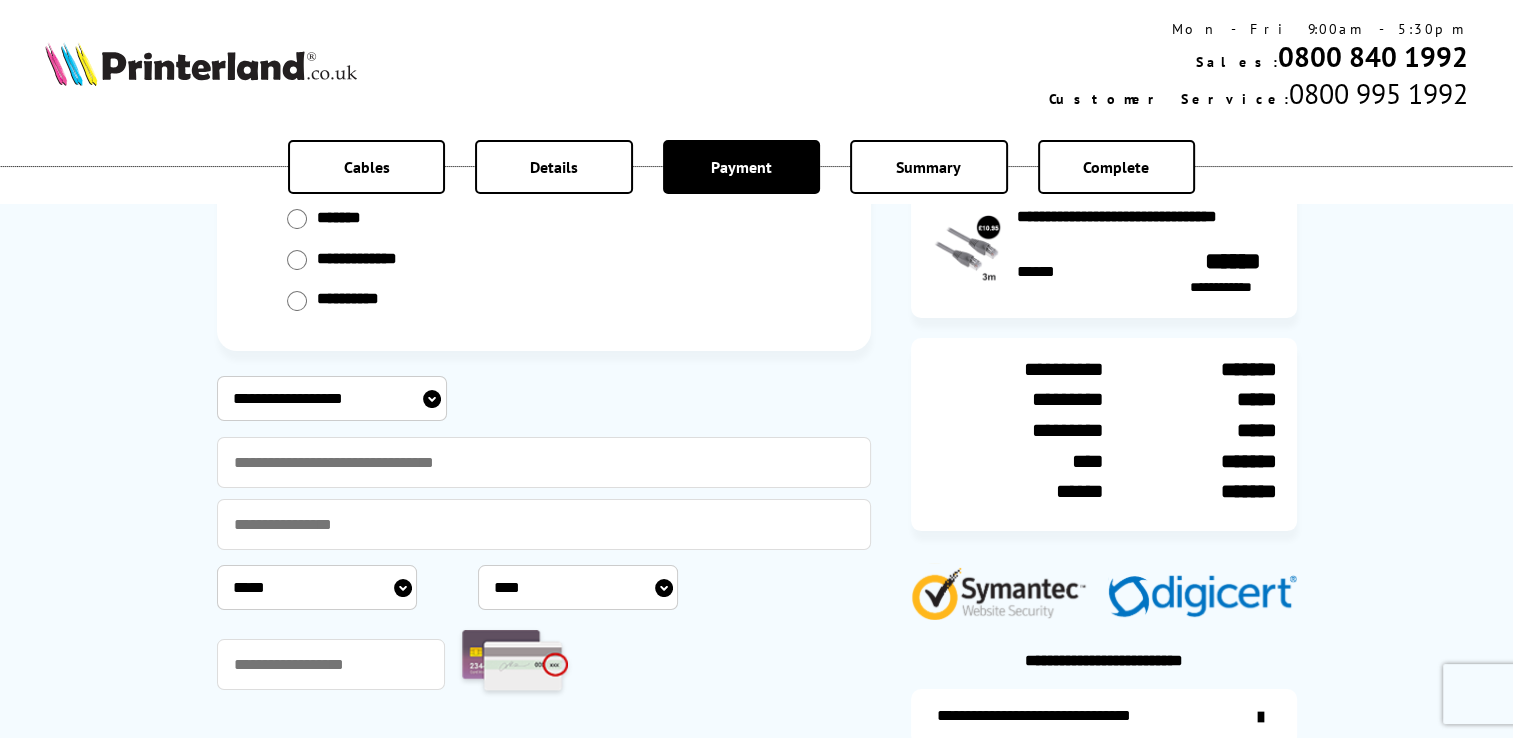 select on "**********" 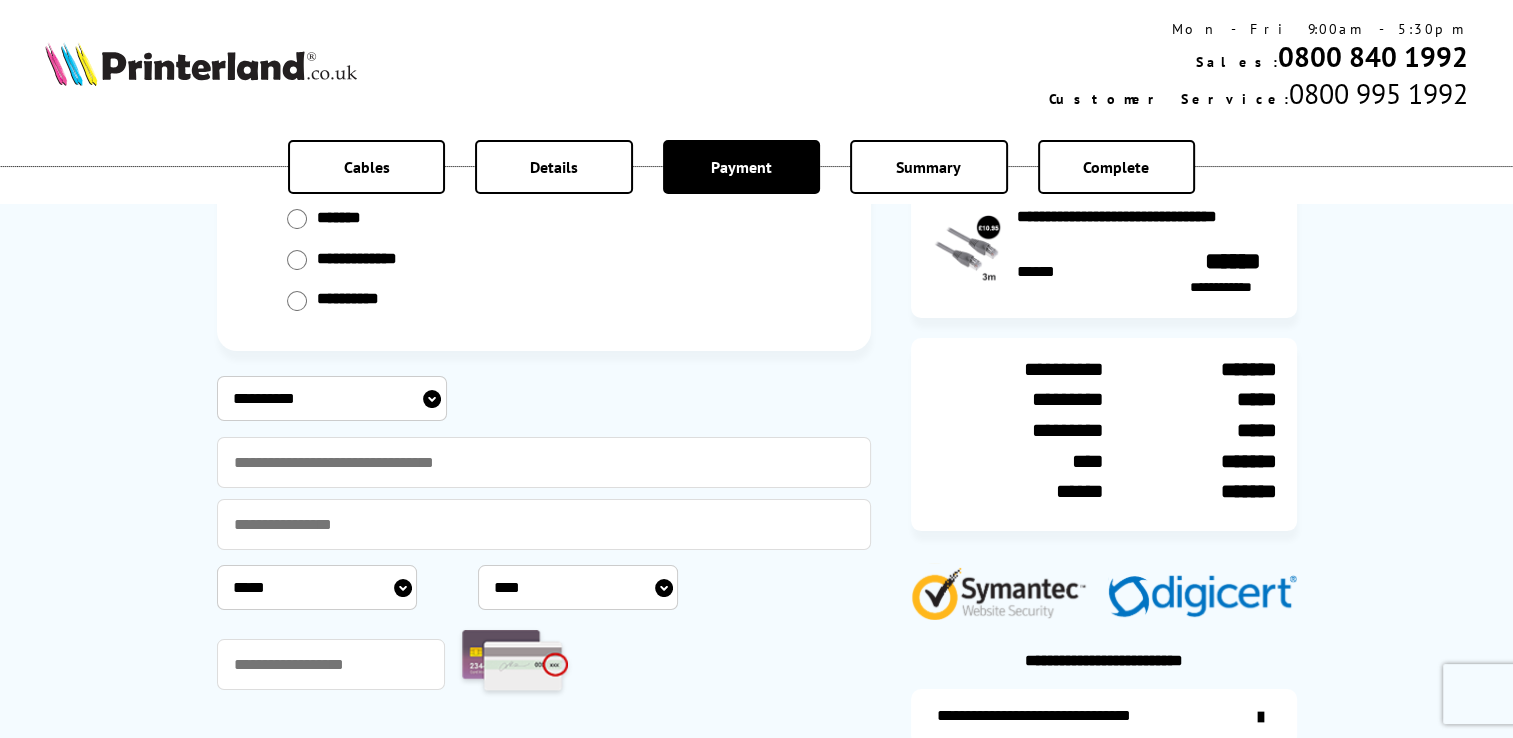 click on "**********" at bounding box center (332, 398) 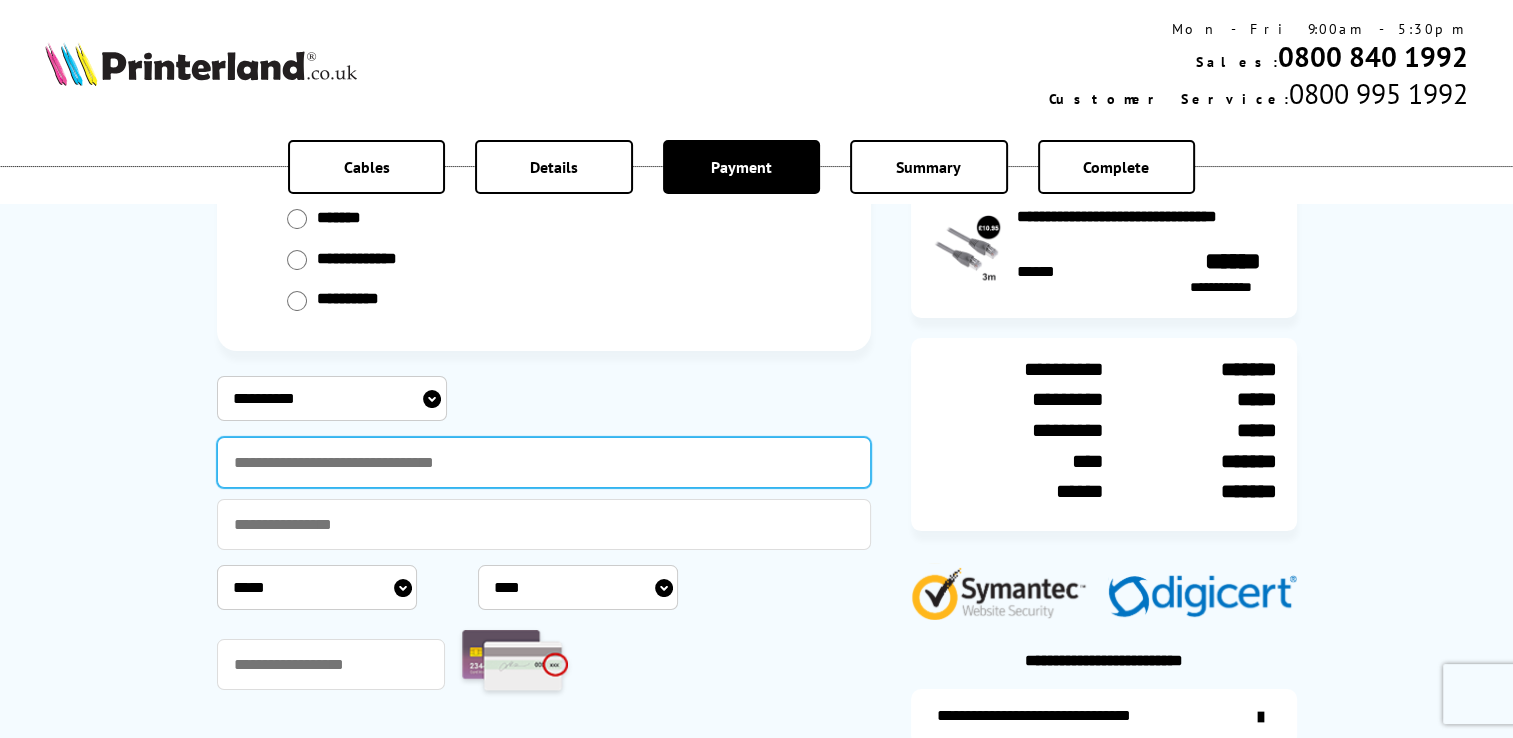 click at bounding box center [544, 462] 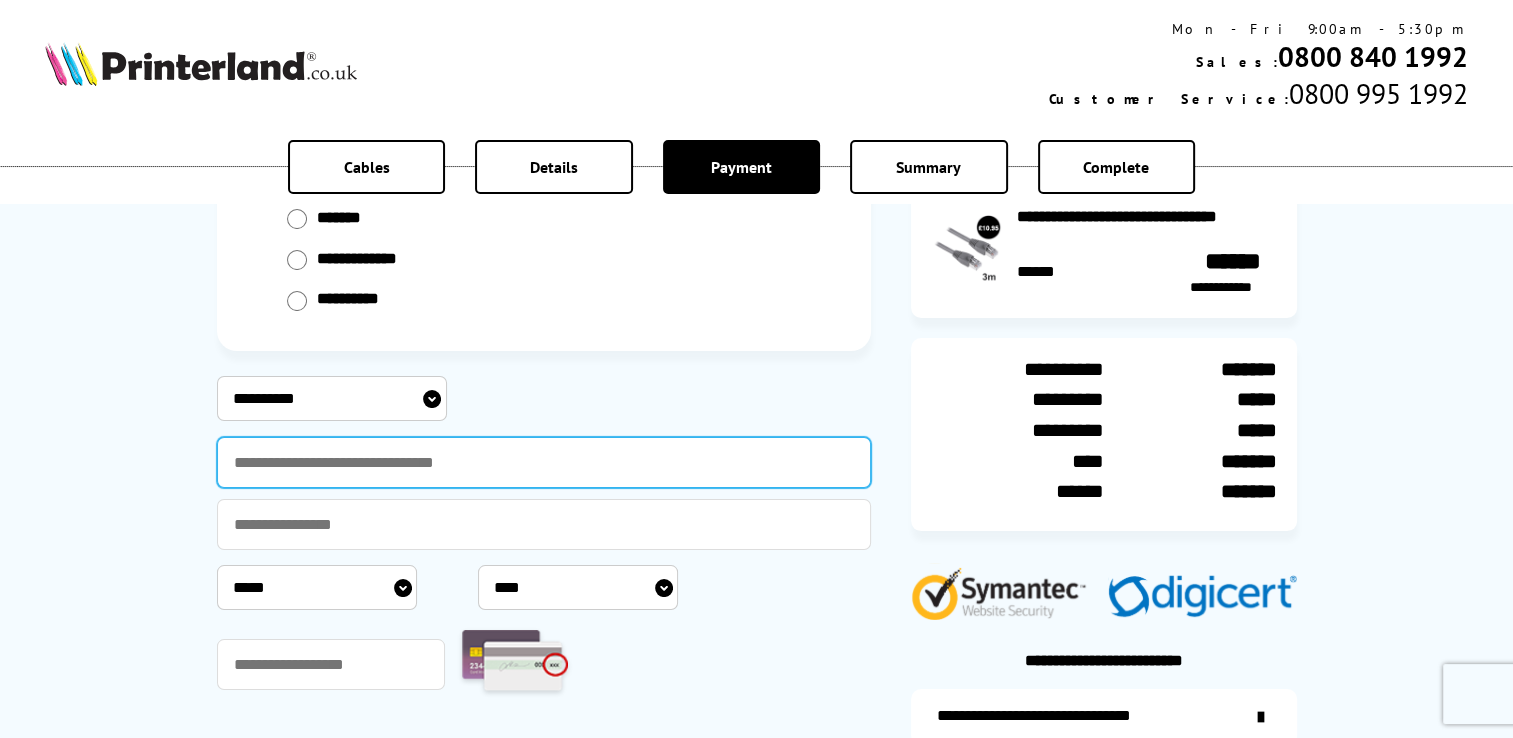 click at bounding box center (544, 462) 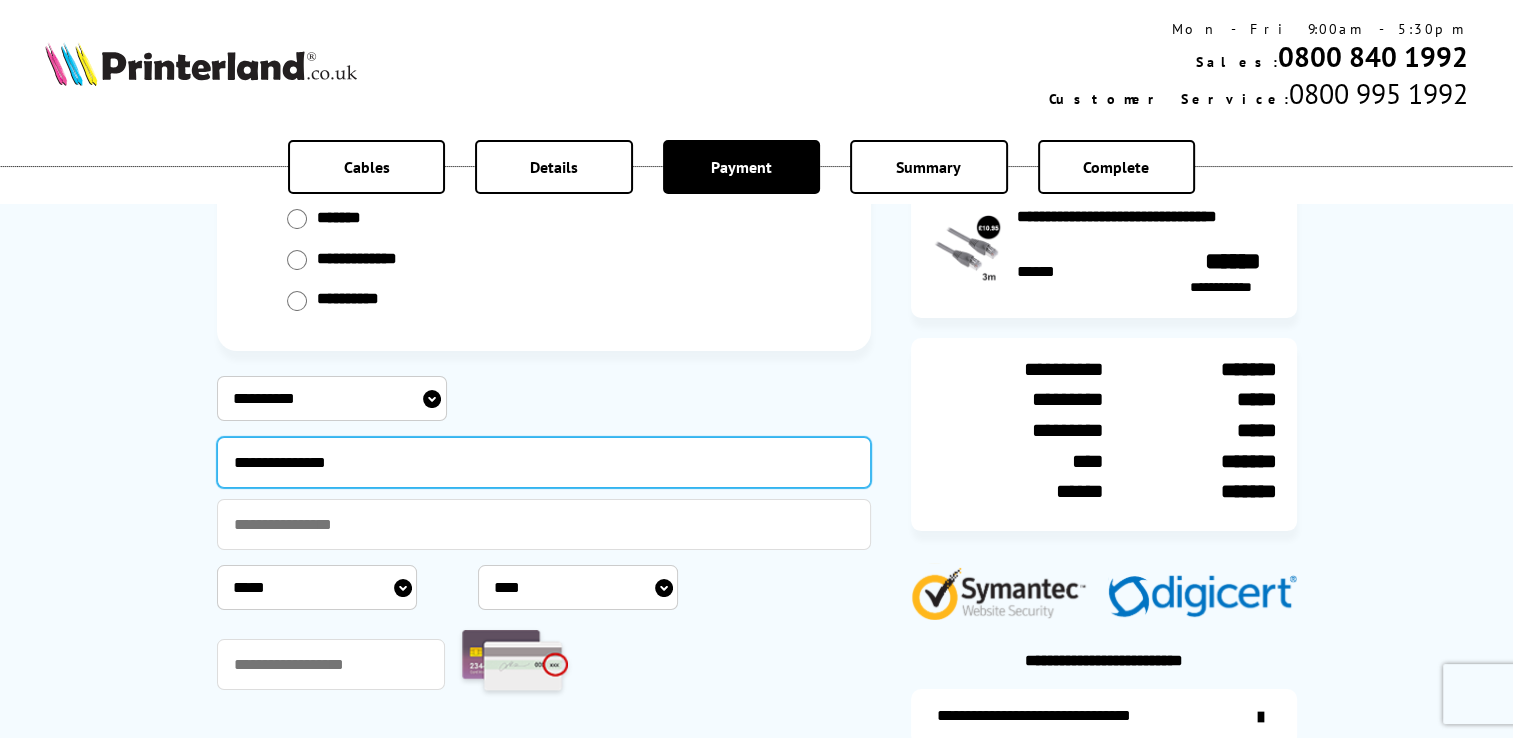 type on "**********" 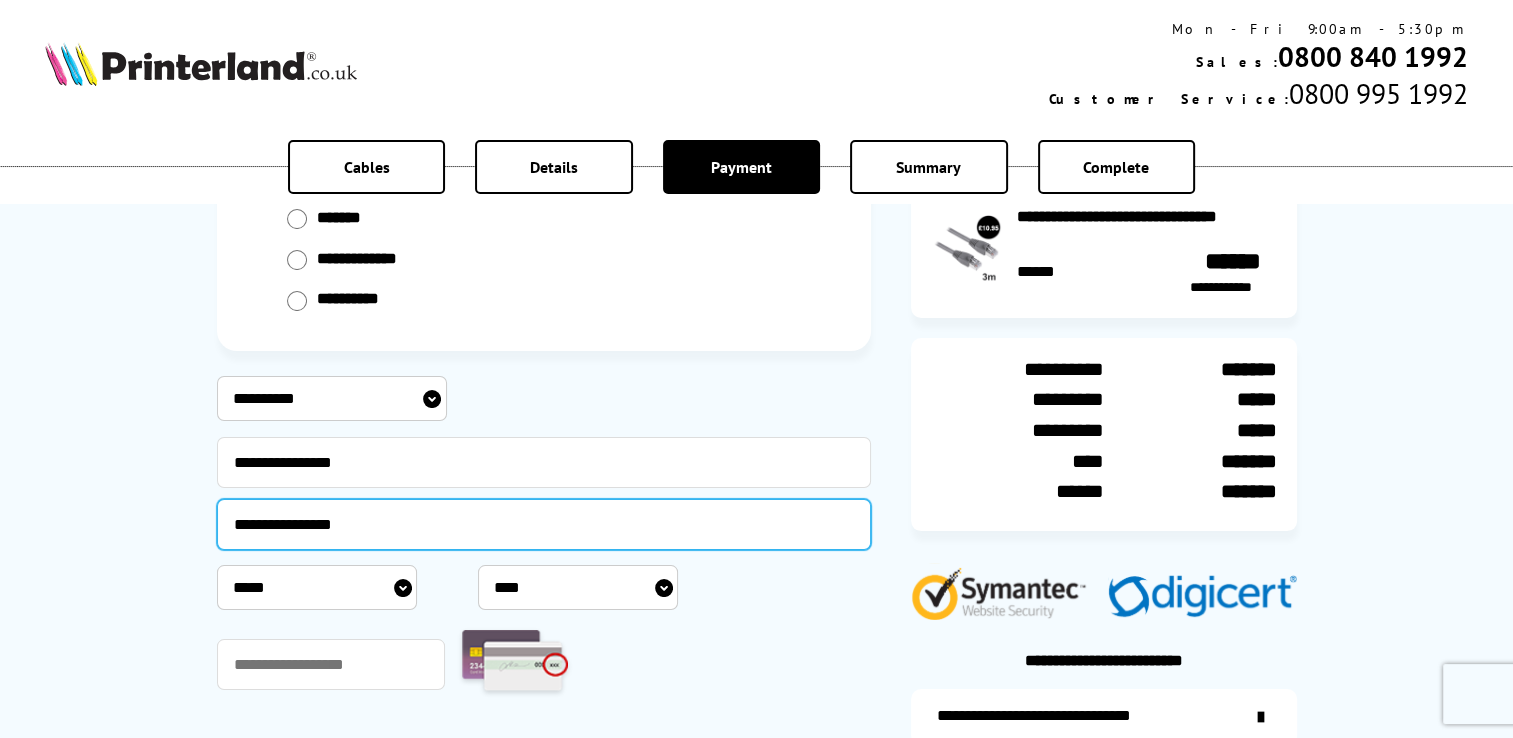 type on "**********" 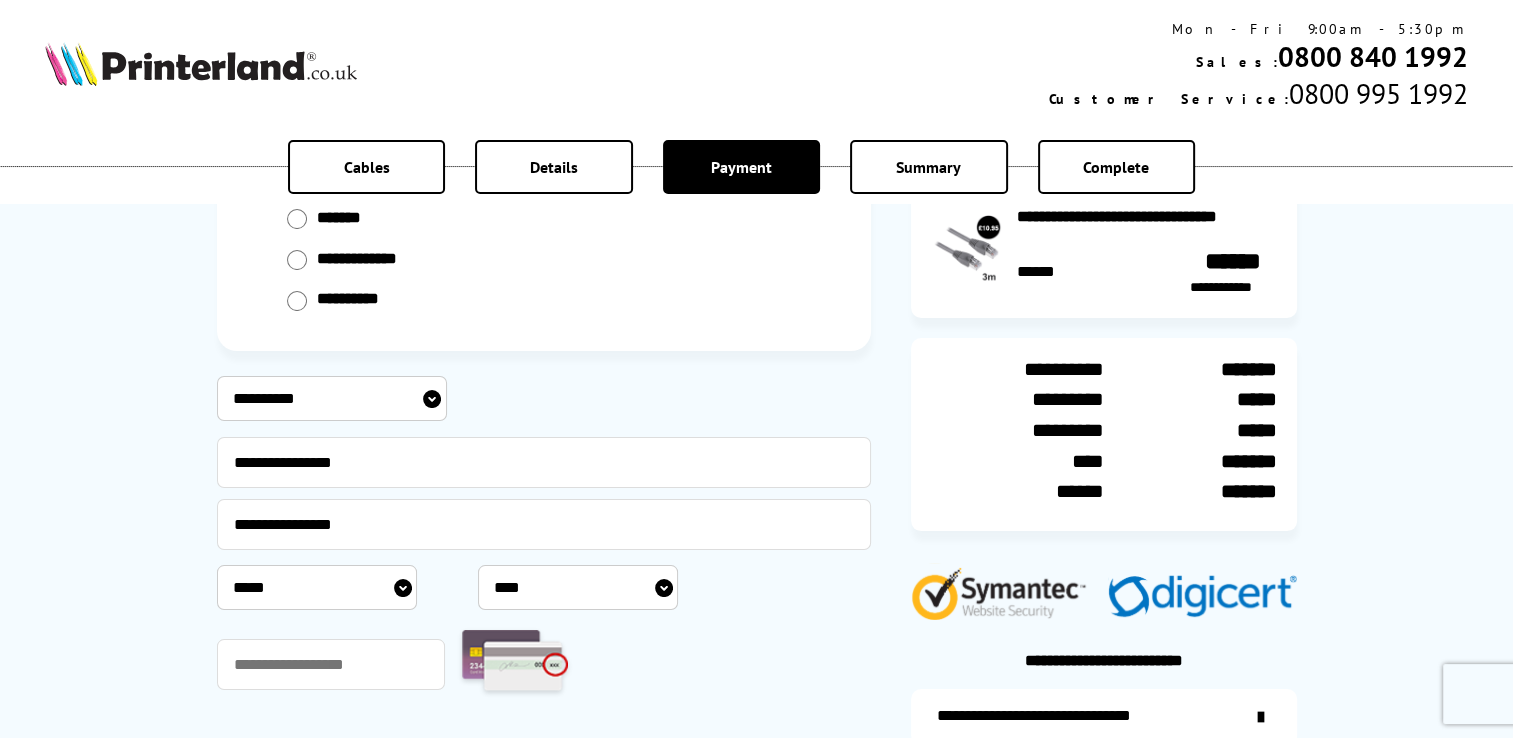 click on "*****
*
*
*
*
*
*
*
*
*
**
**
**" at bounding box center (317, 587) 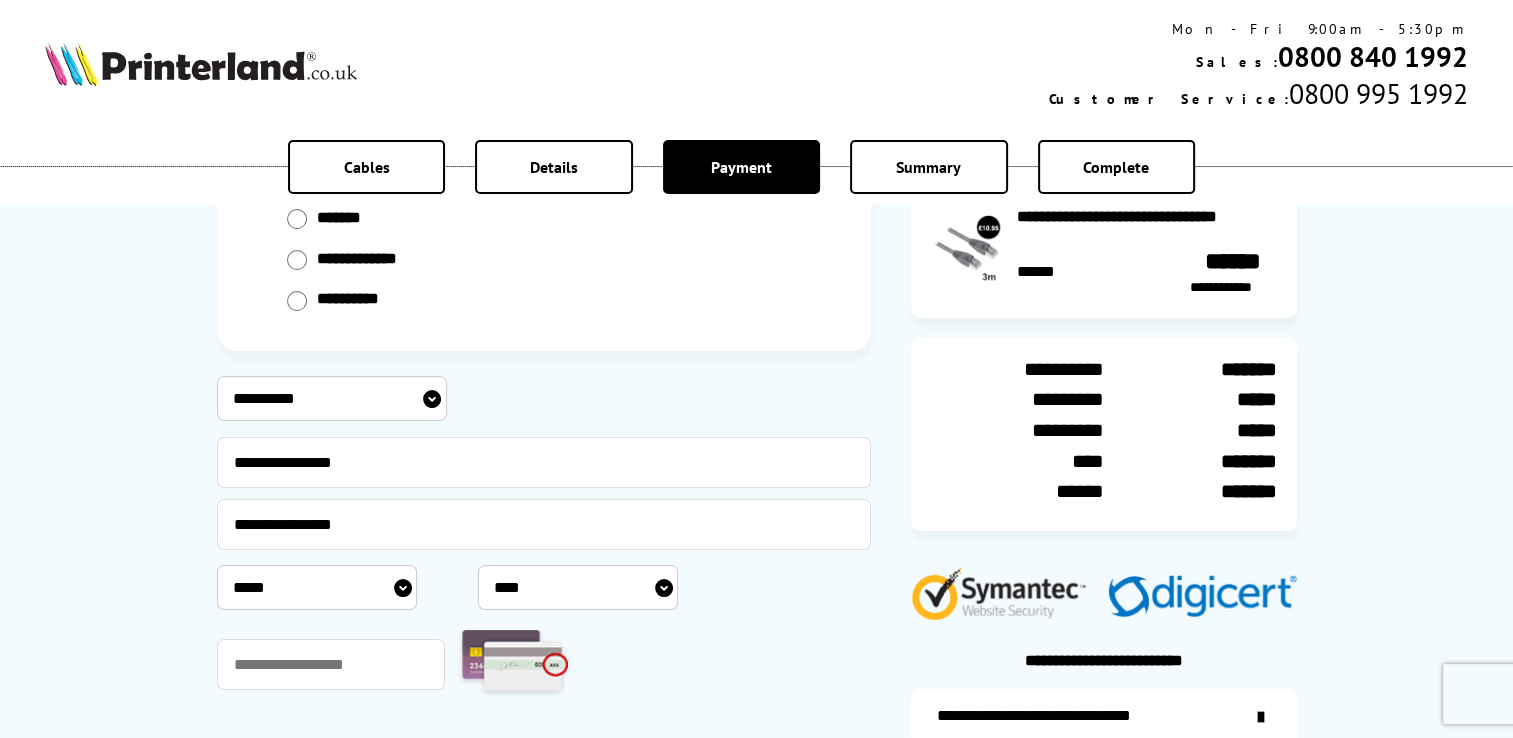 select on "*" 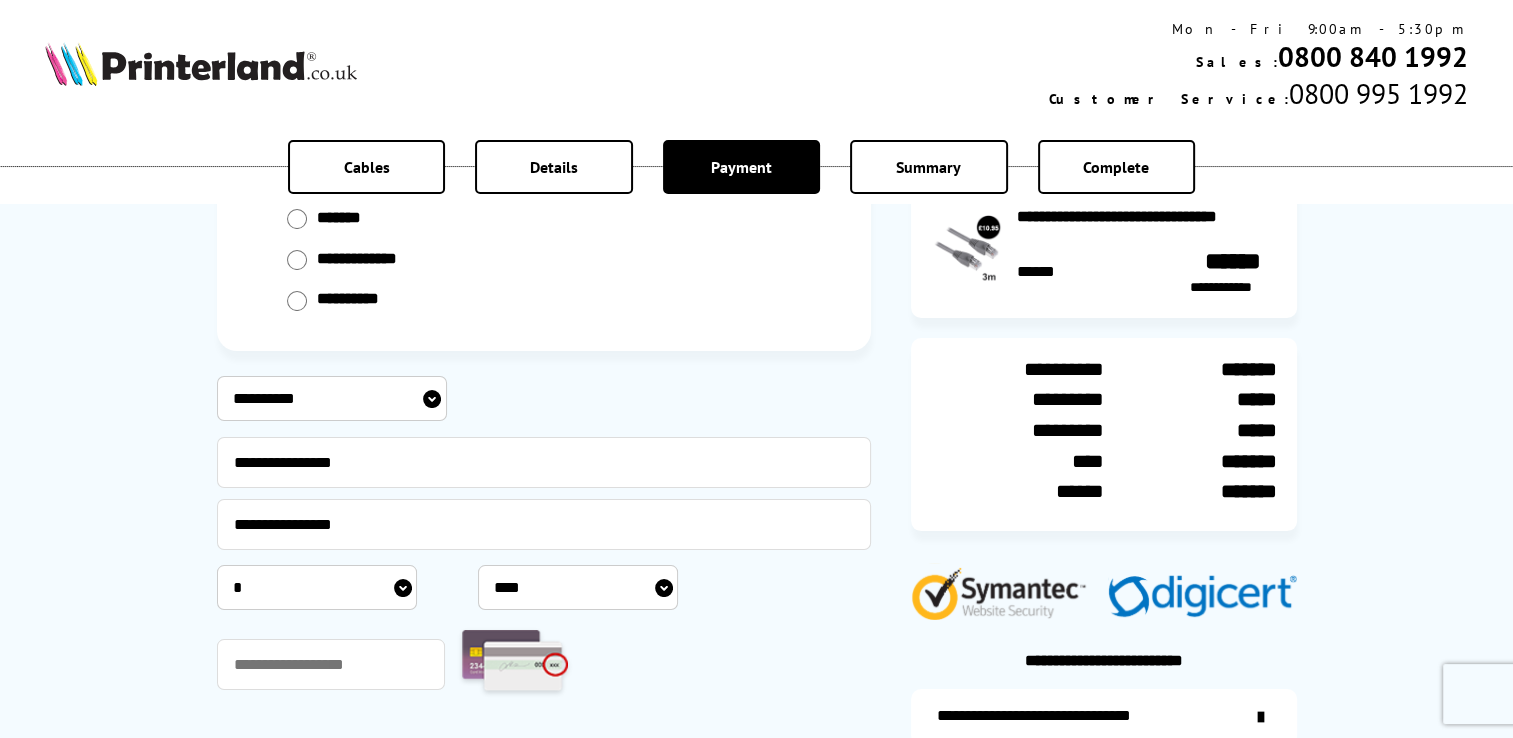 click on "*****
*
*
*
*
*
*
*
*
*
**
**
**" at bounding box center (317, 587) 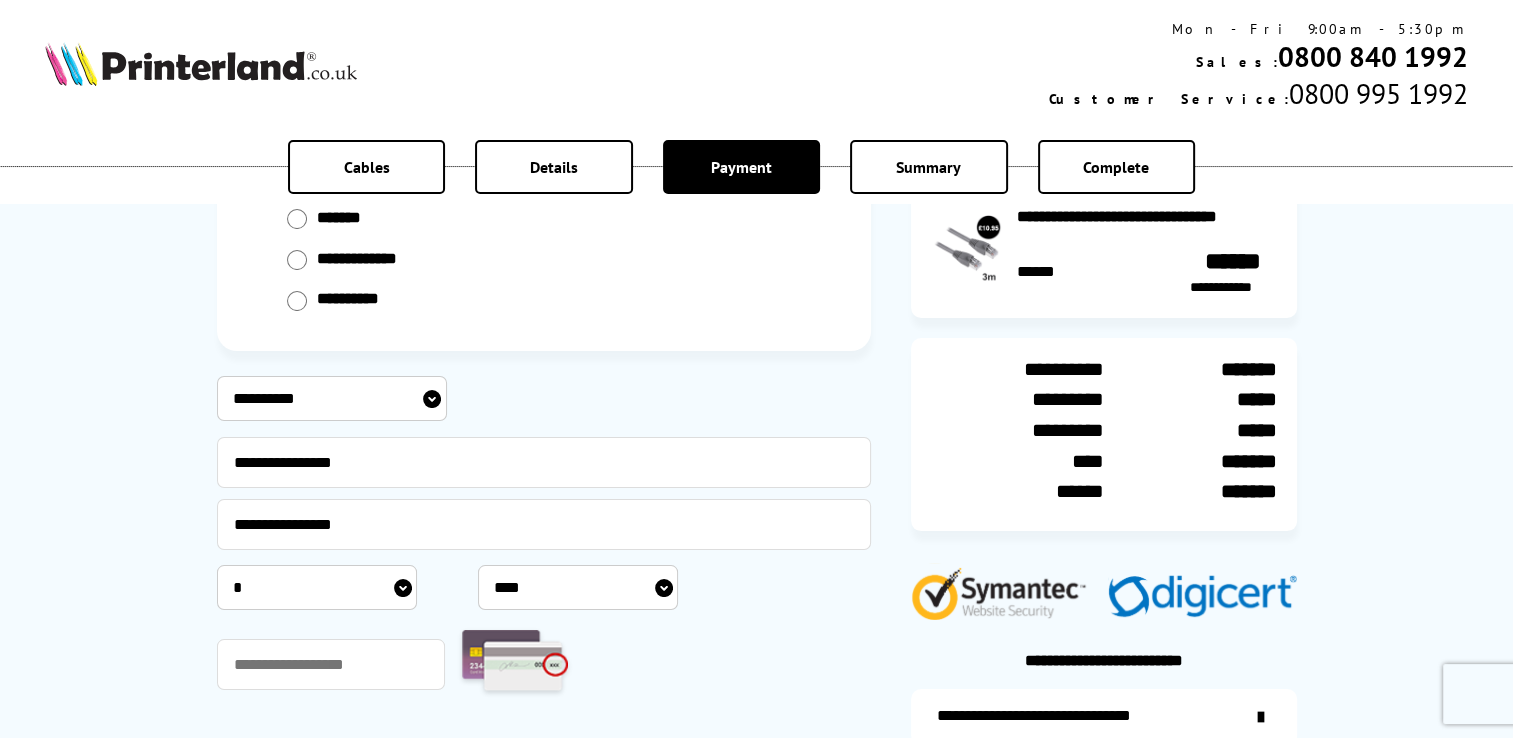 click on "****
****
****
****
****
****
****
****
****
****
****
****
****
****
****
****
****
****
****
****
****
****" at bounding box center (578, 587) 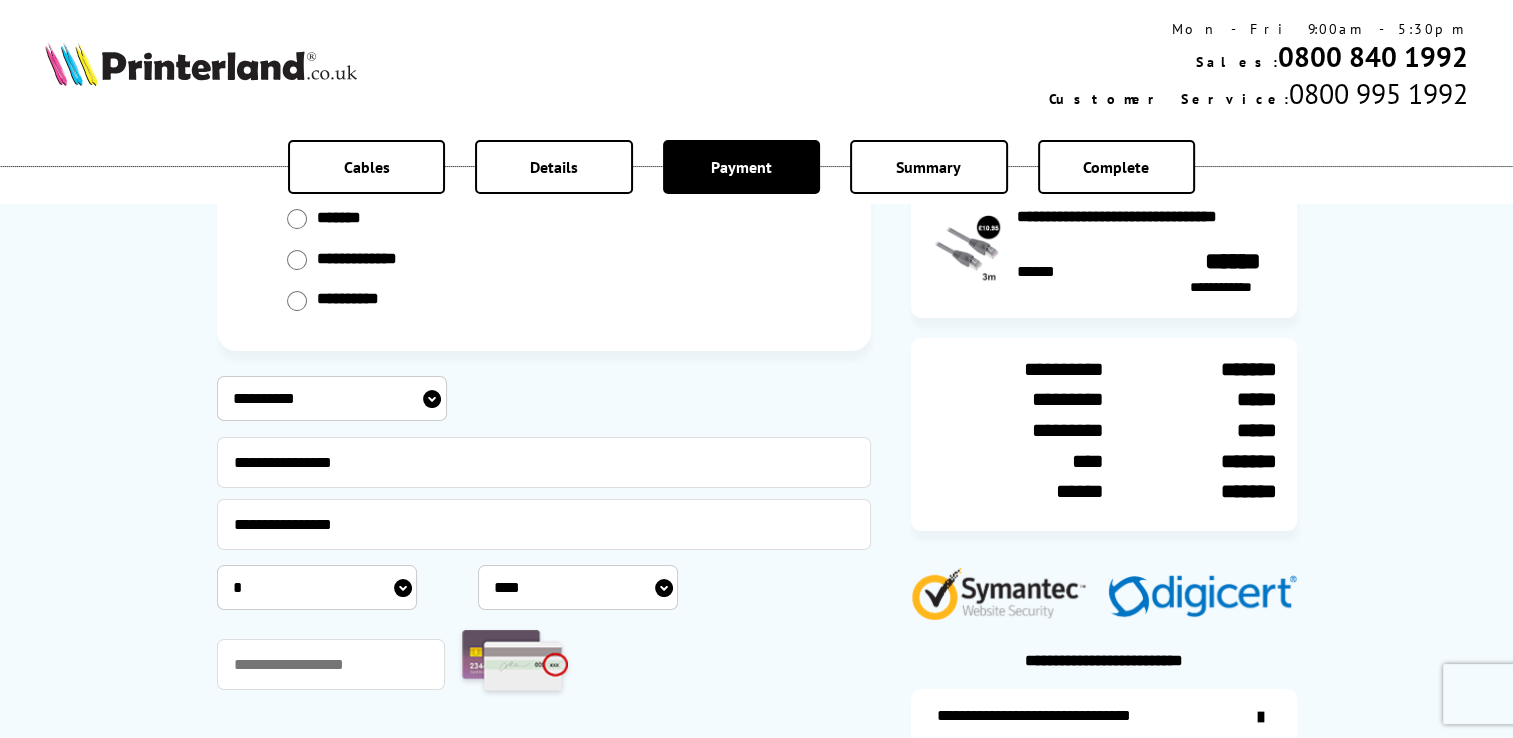 select on "****" 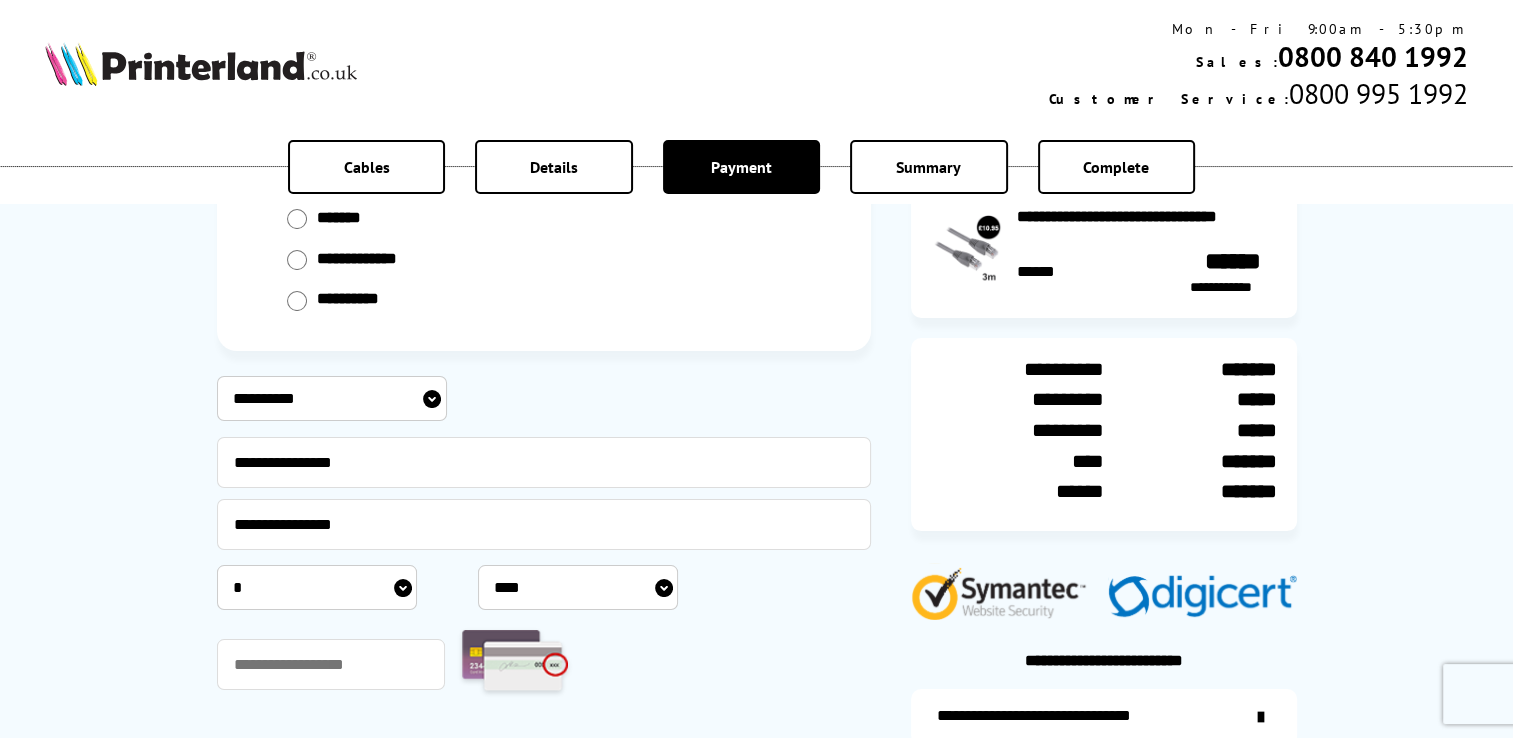 click on "****
****
****
****
****
****
****
****
****
****
****
****
****
****
****
****
****
****
****
****
****
****" at bounding box center (578, 587) 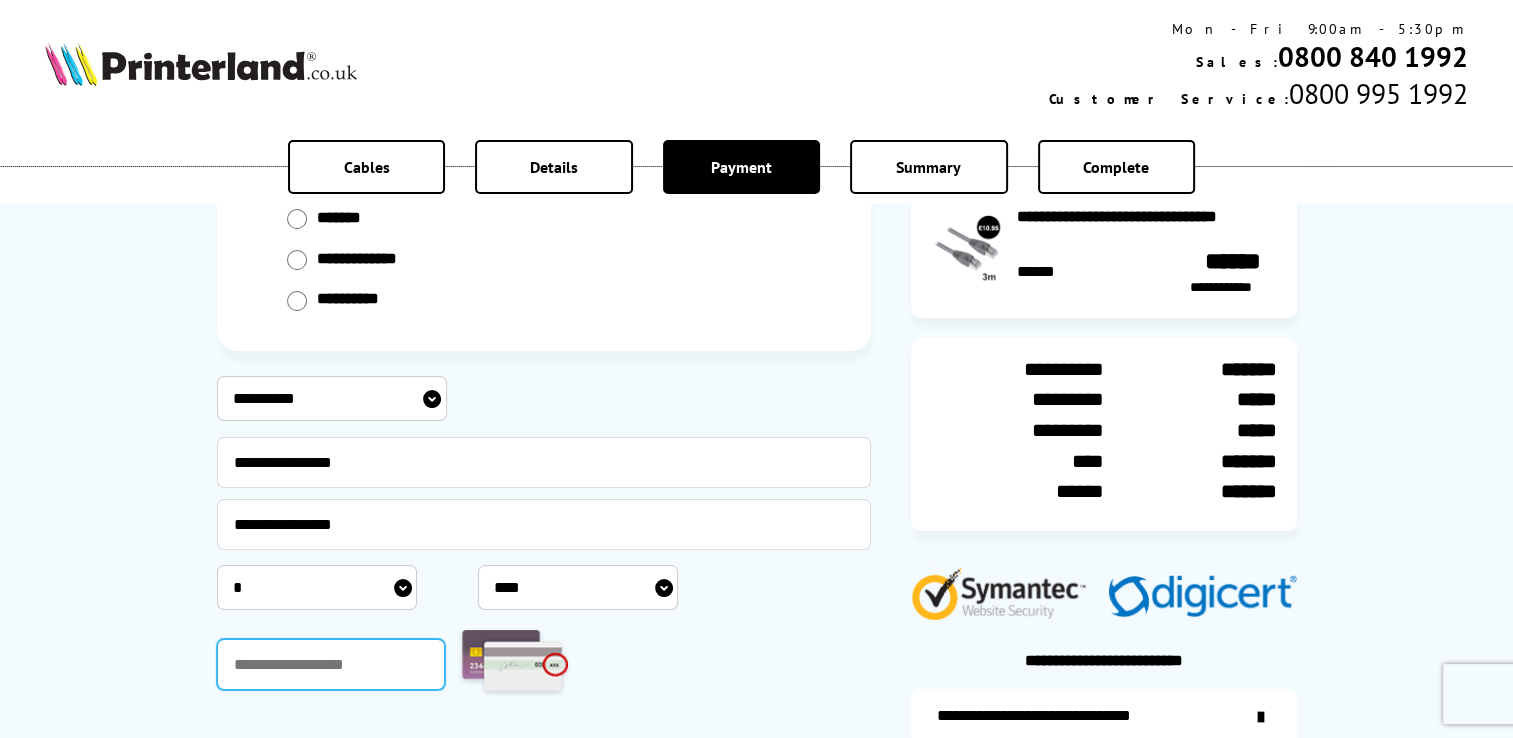 click at bounding box center (331, 664) 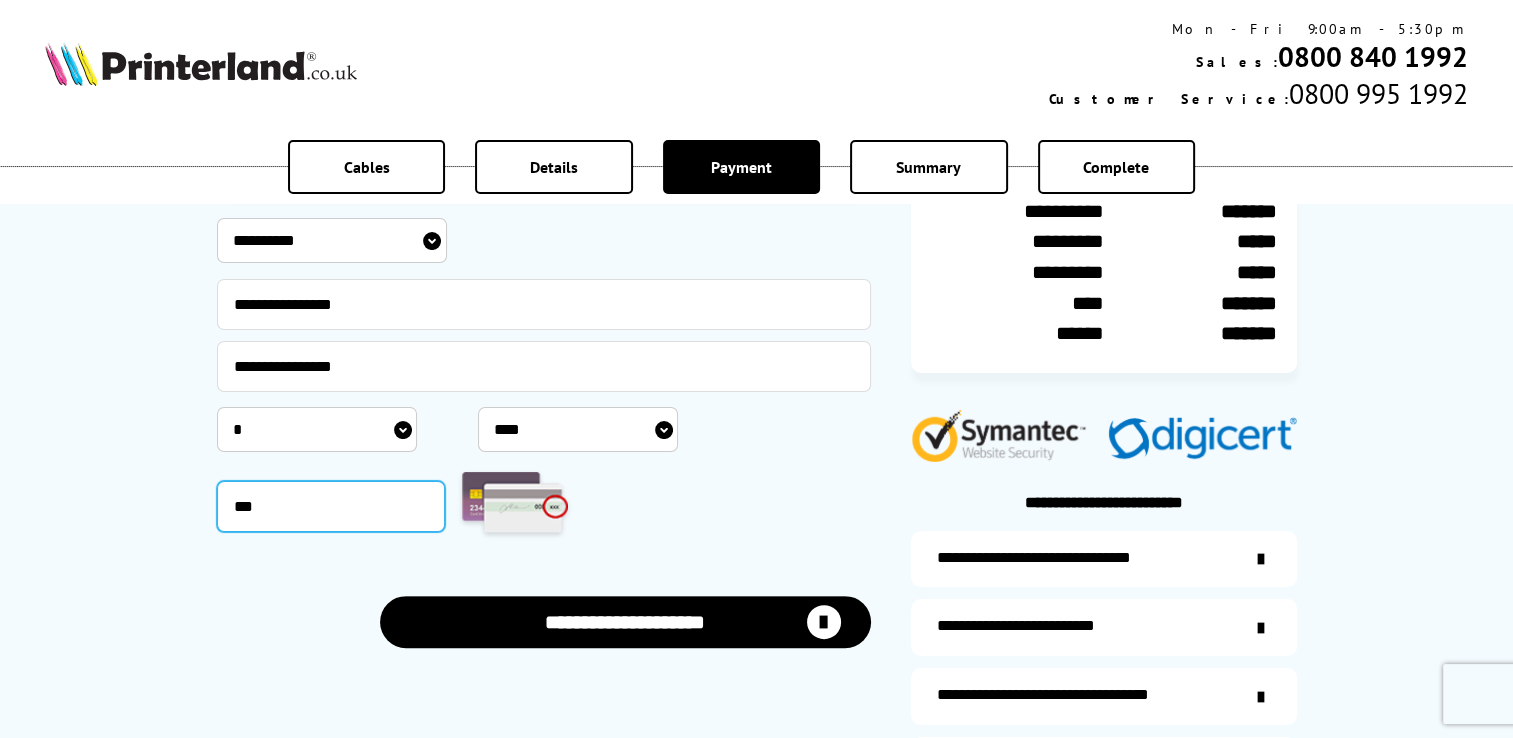 scroll, scrollTop: 400, scrollLeft: 0, axis: vertical 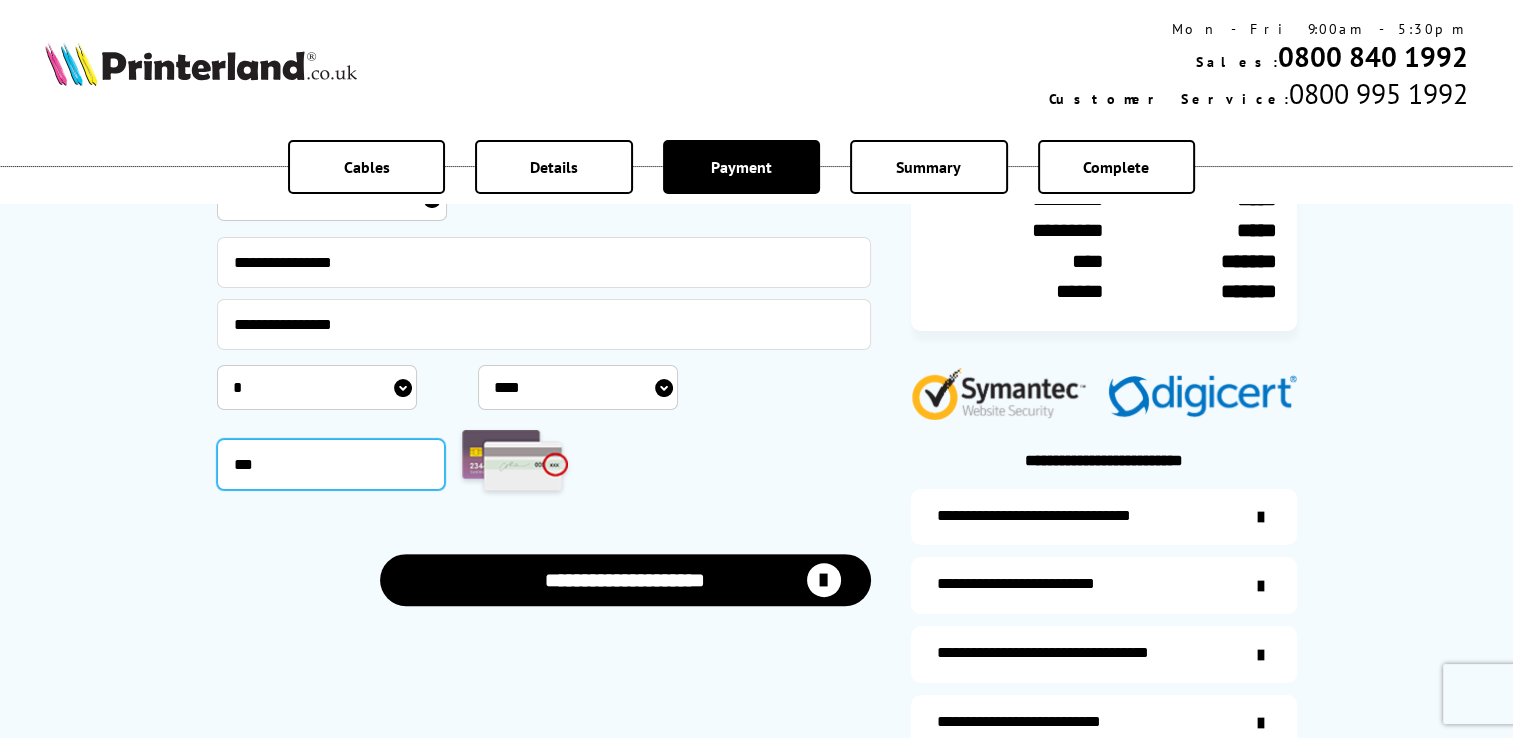 type on "***" 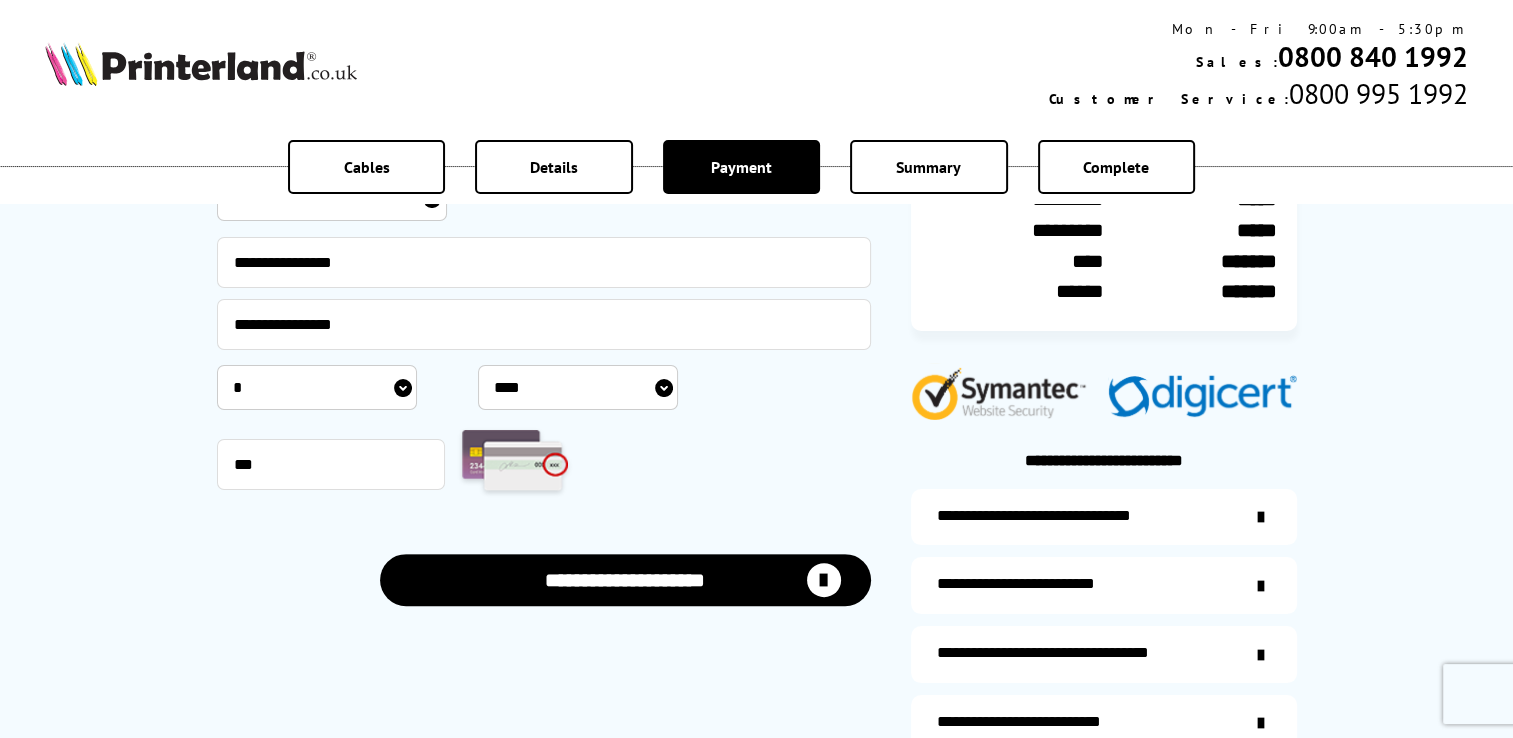 click on "**********" at bounding box center [625, 579] 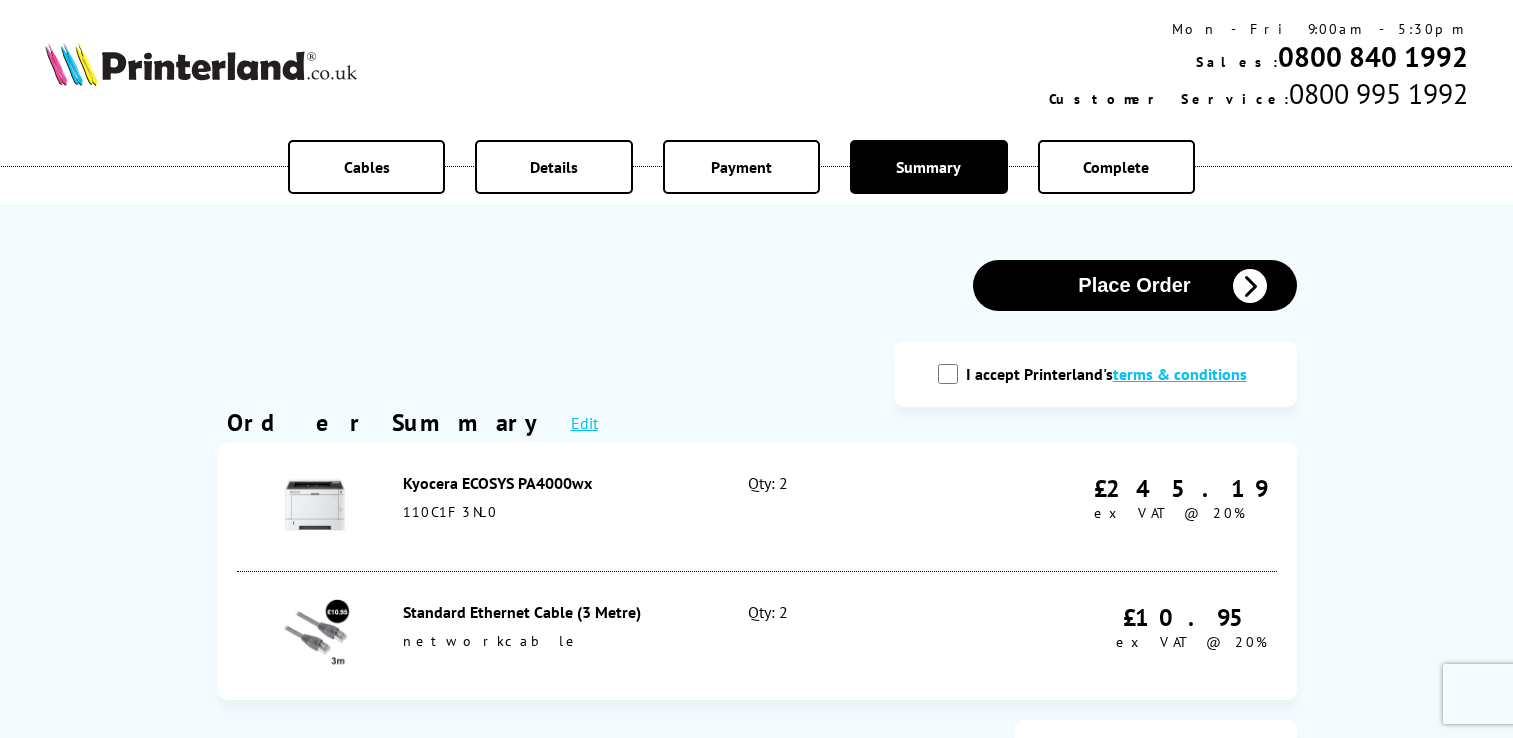 scroll, scrollTop: 0, scrollLeft: 0, axis: both 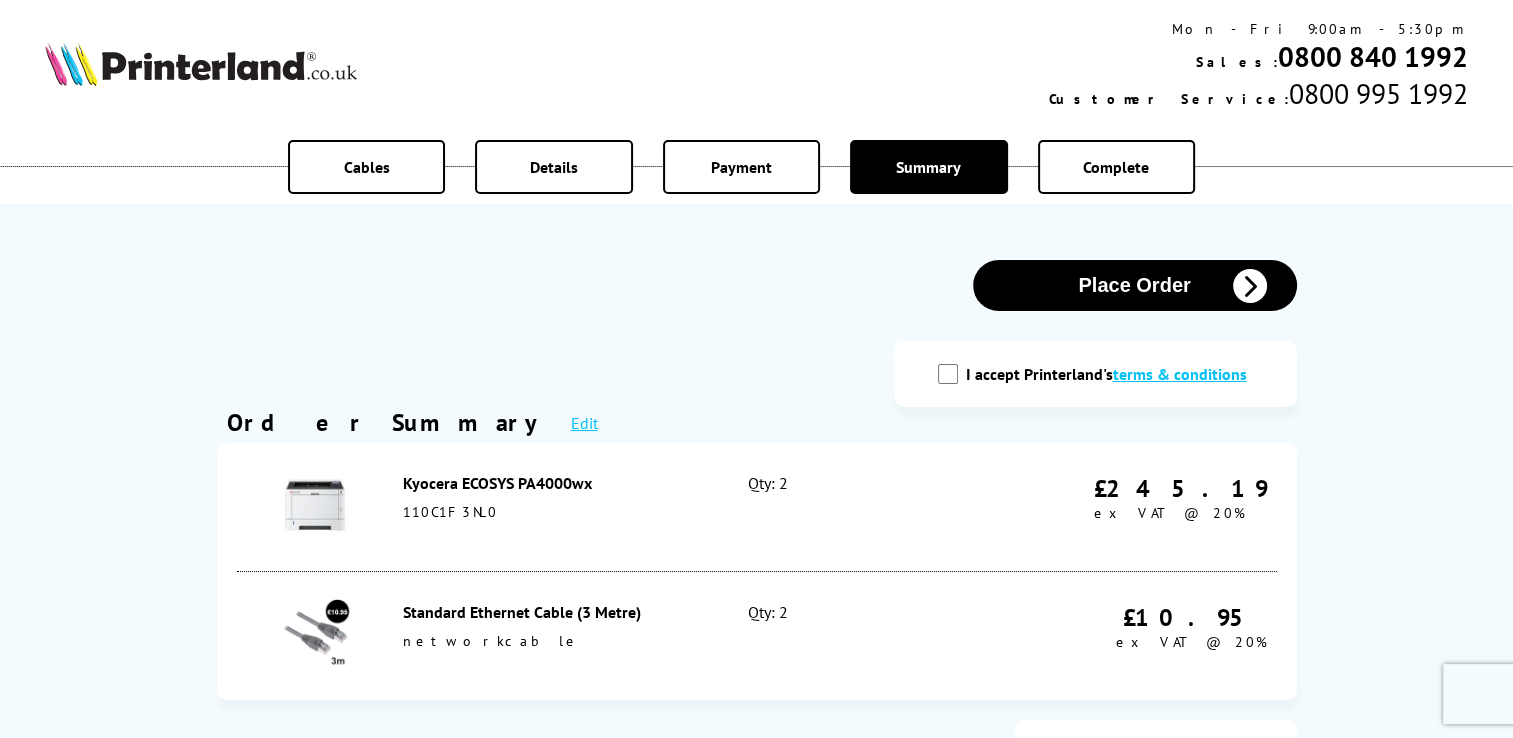 click on "I accept Printerland's  terms & conditions" at bounding box center [948, 374] 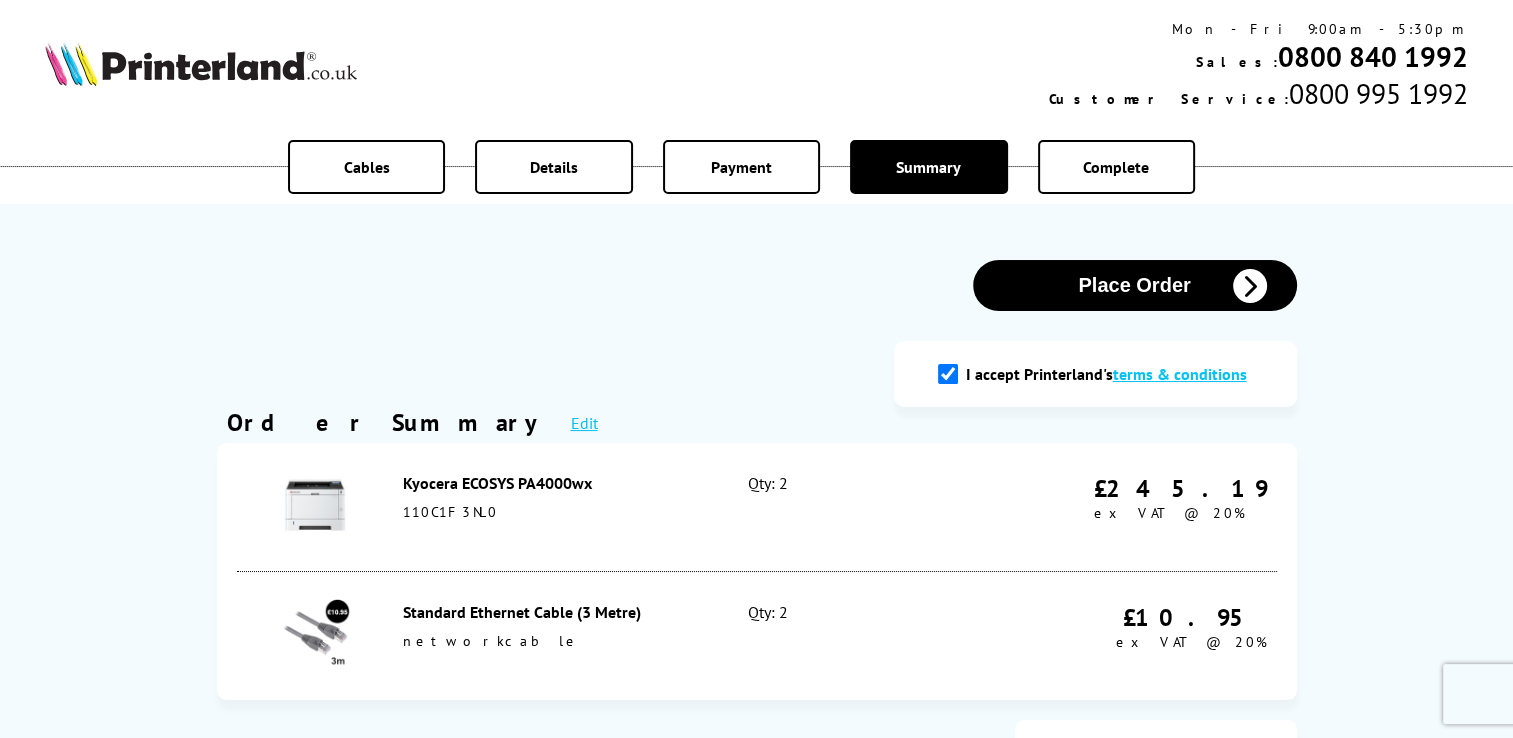 click at bounding box center [1250, 286] 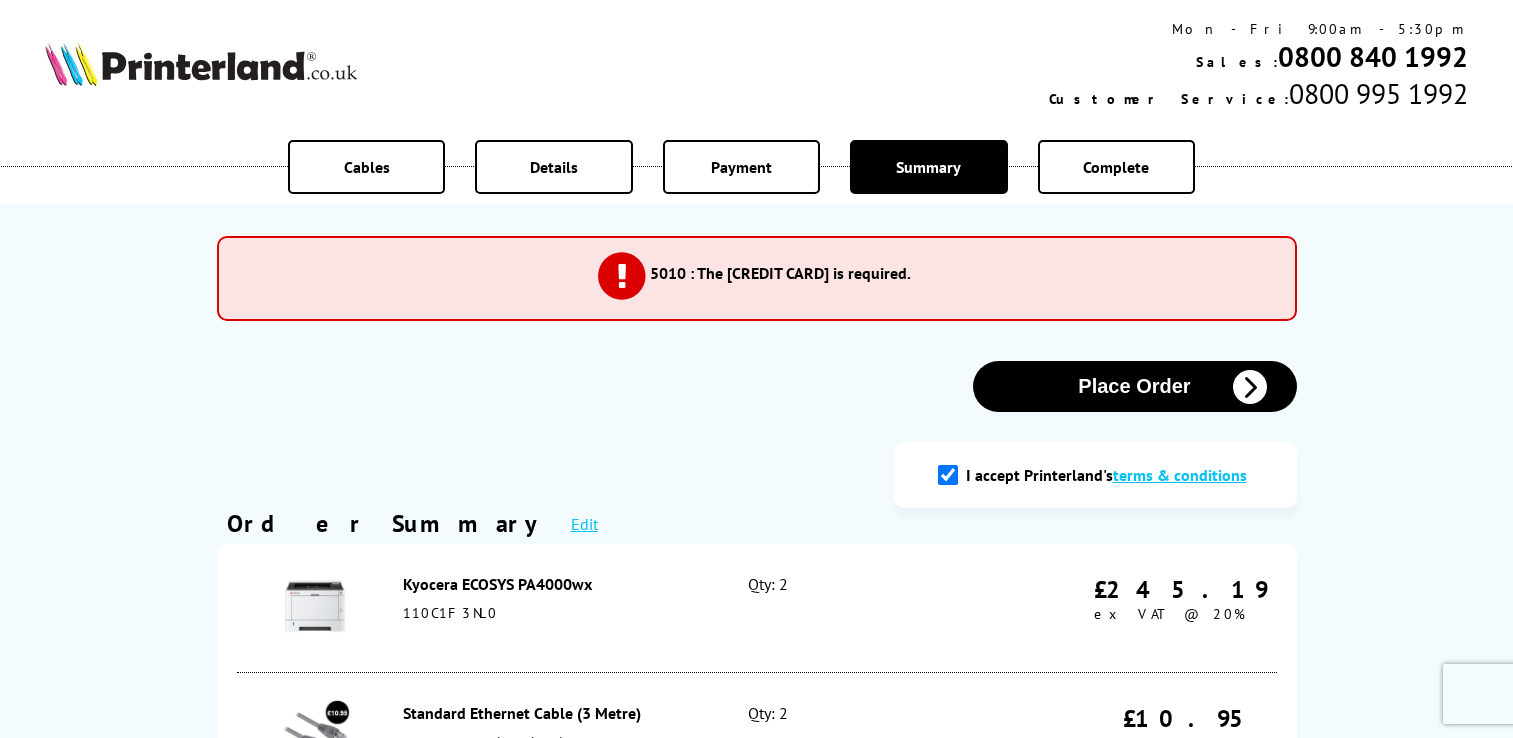 scroll, scrollTop: 0, scrollLeft: 0, axis: both 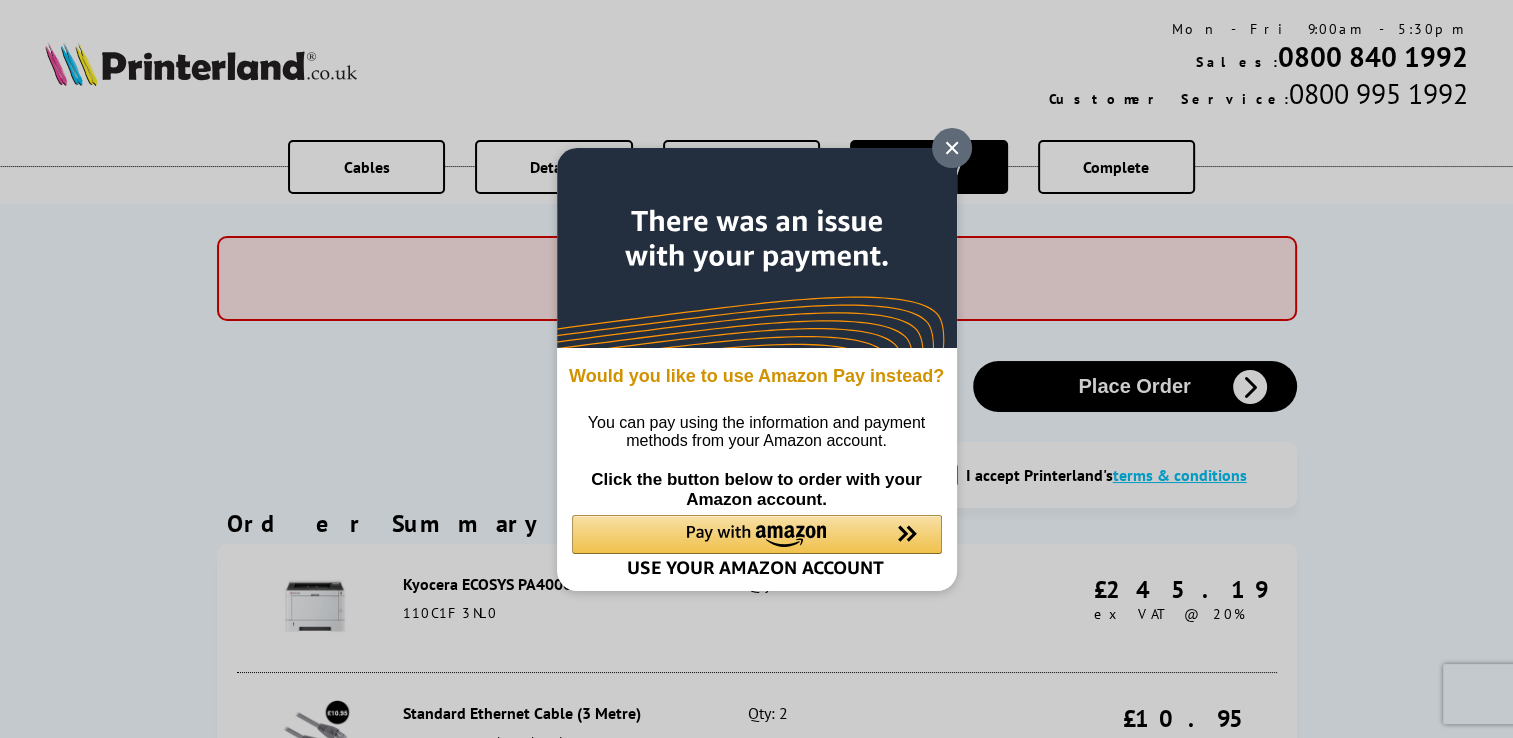 click at bounding box center (952, 148) 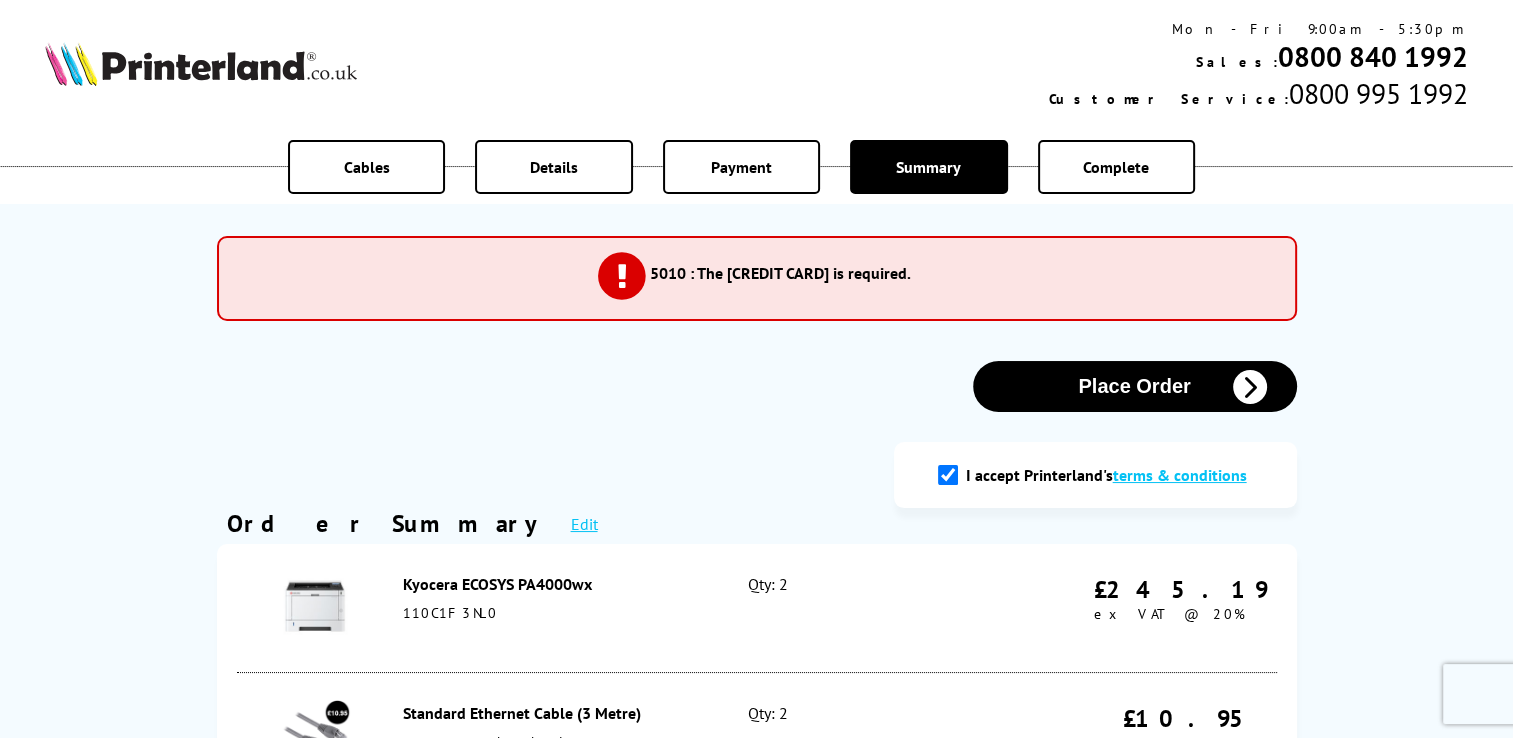 click on "Payment" at bounding box center (741, 167) 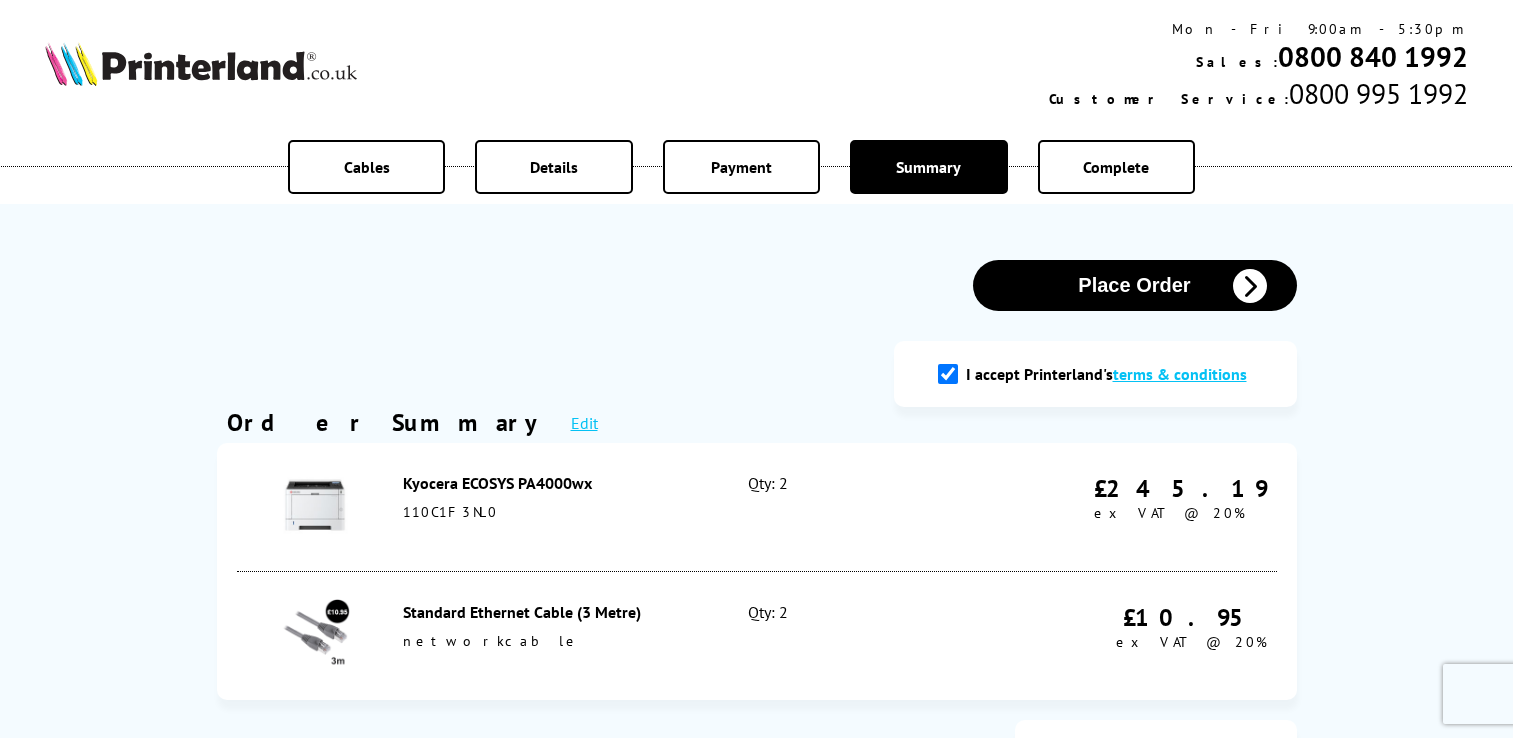 scroll, scrollTop: 0, scrollLeft: 0, axis: both 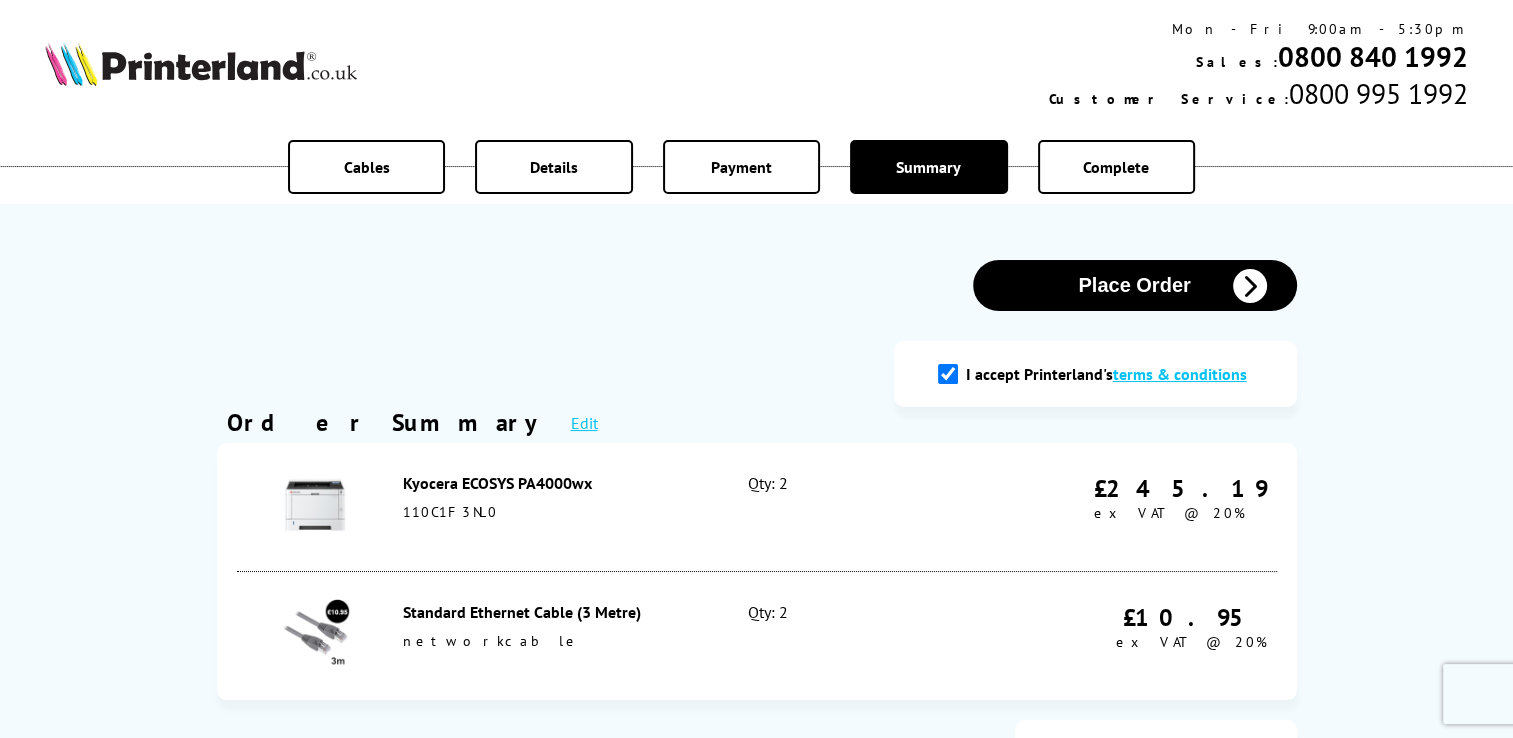 click at bounding box center [1250, 286] 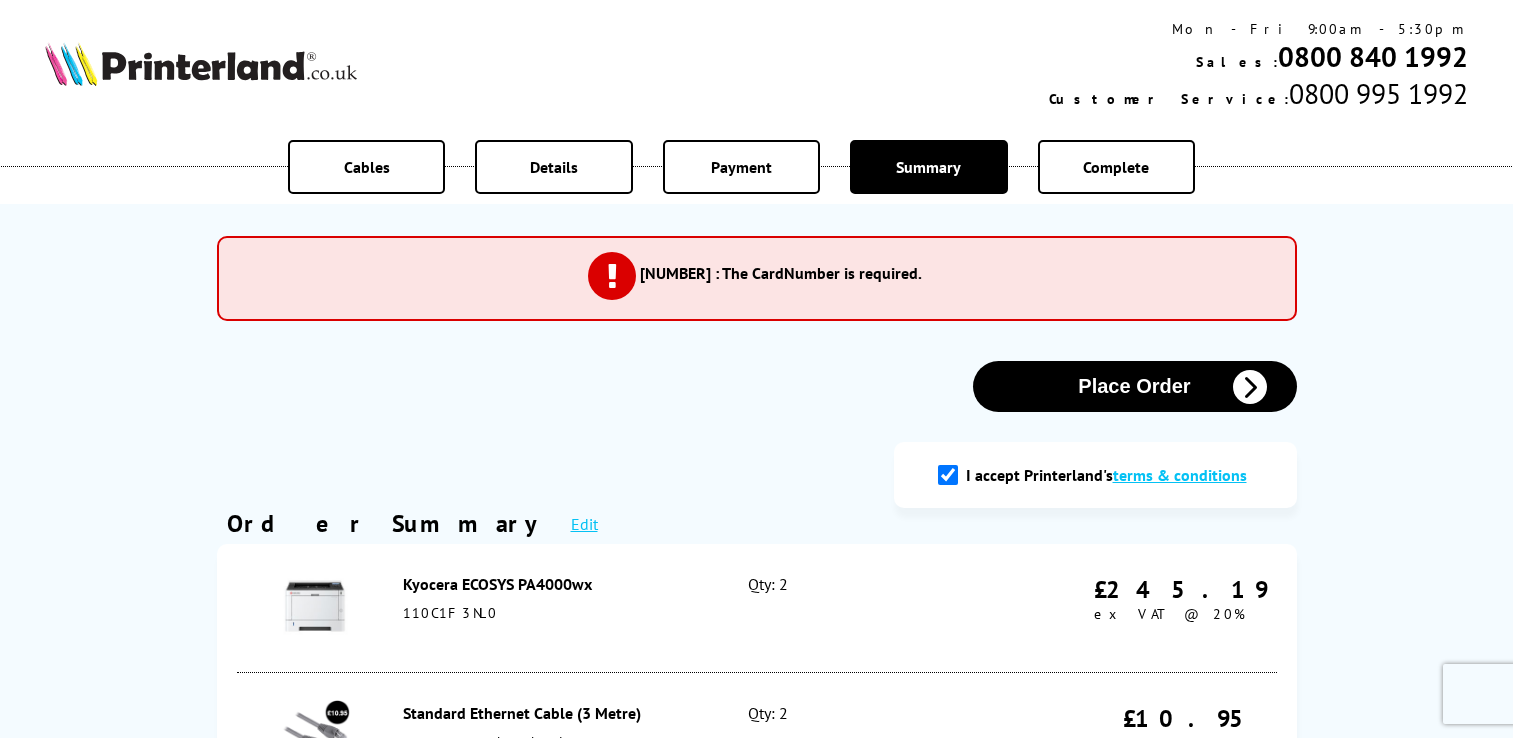 scroll, scrollTop: 0, scrollLeft: 0, axis: both 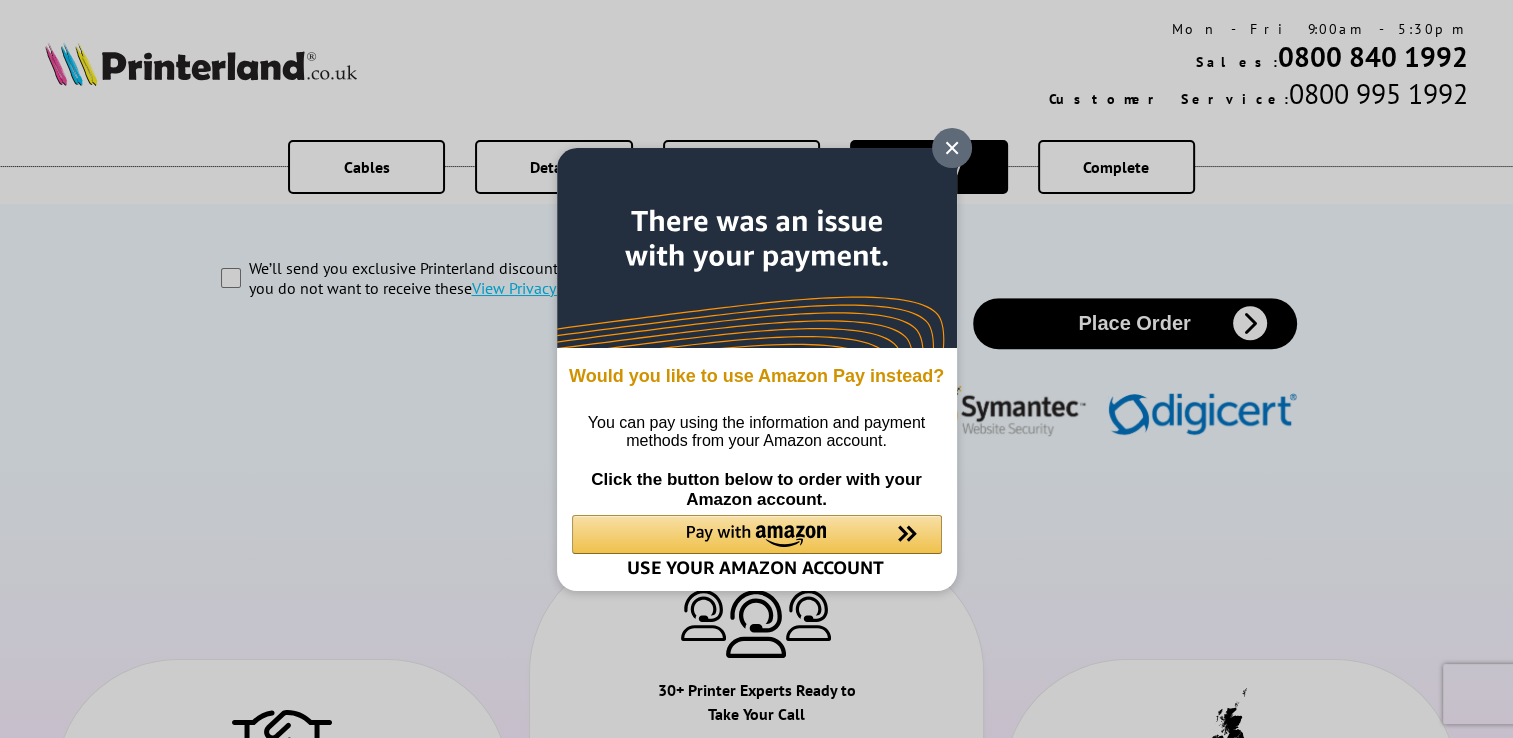 click 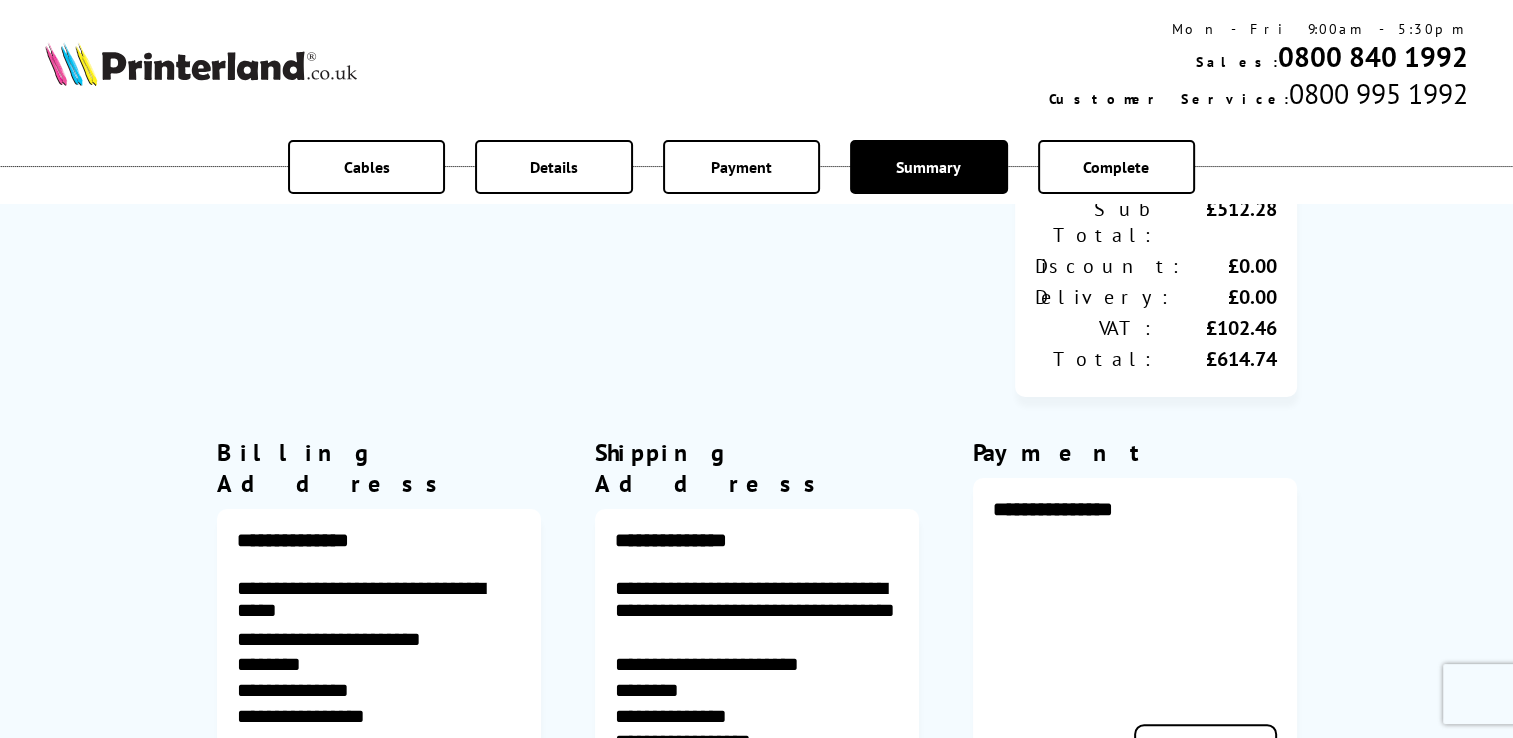 scroll, scrollTop: 592, scrollLeft: 0, axis: vertical 